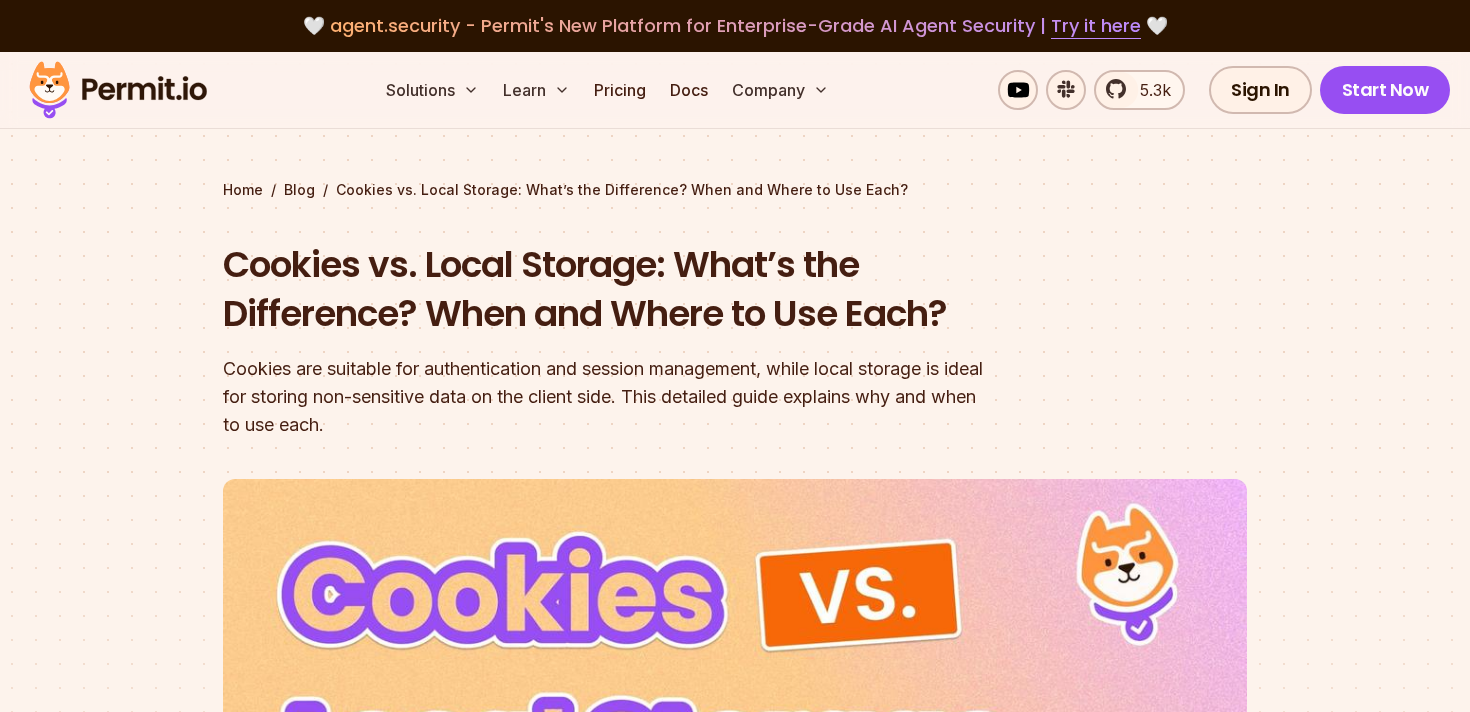 scroll, scrollTop: 1383, scrollLeft: 0, axis: vertical 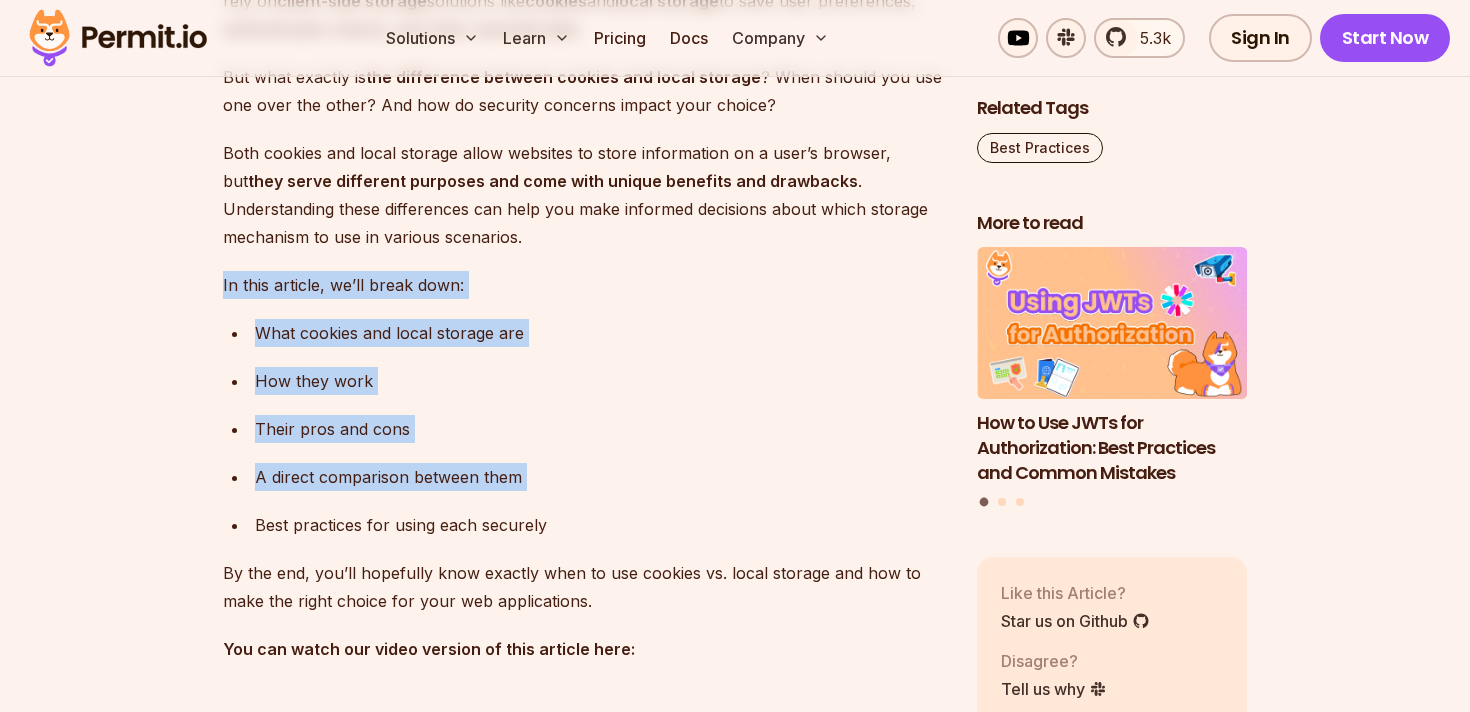 drag, startPoint x: 683, startPoint y: 504, endPoint x: 696, endPoint y: 236, distance: 268.31512 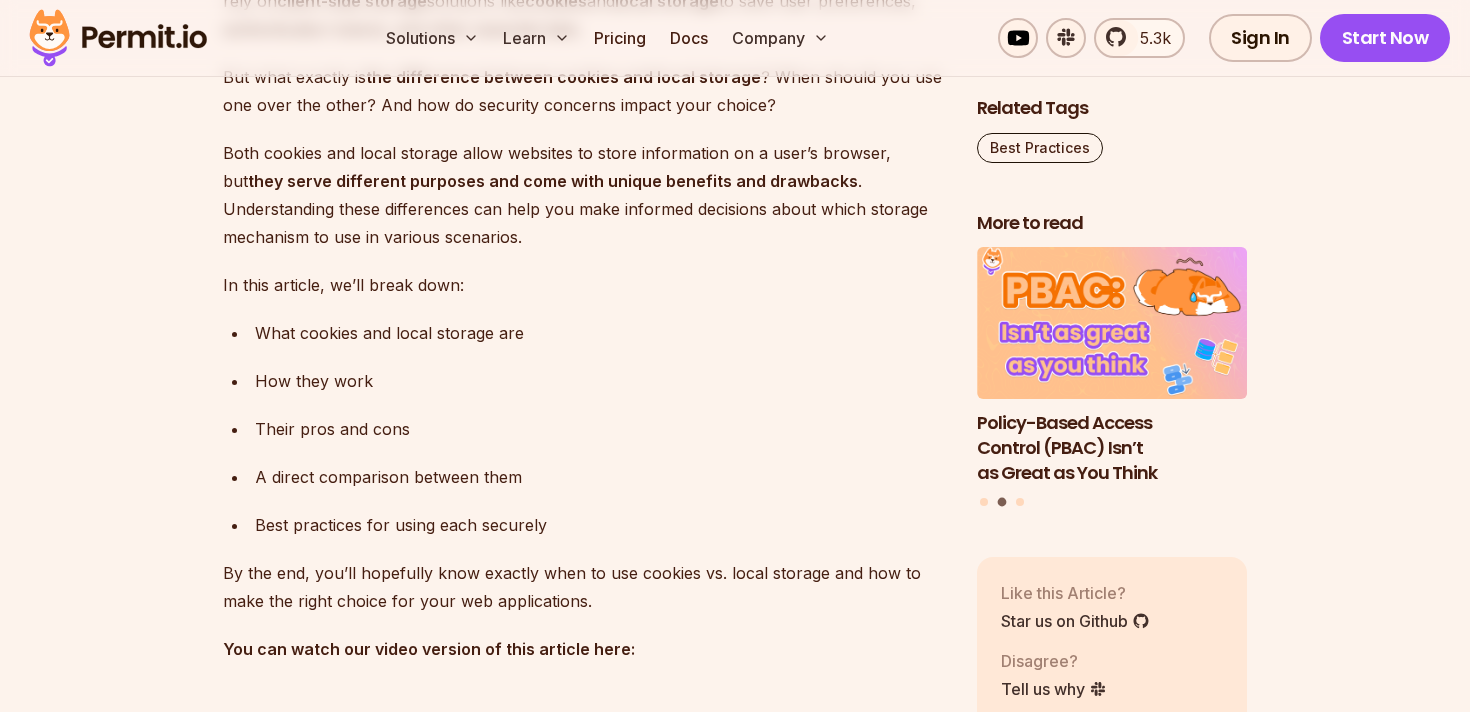 drag, startPoint x: 696, startPoint y: 236, endPoint x: 706, endPoint y: 152, distance: 84.59315 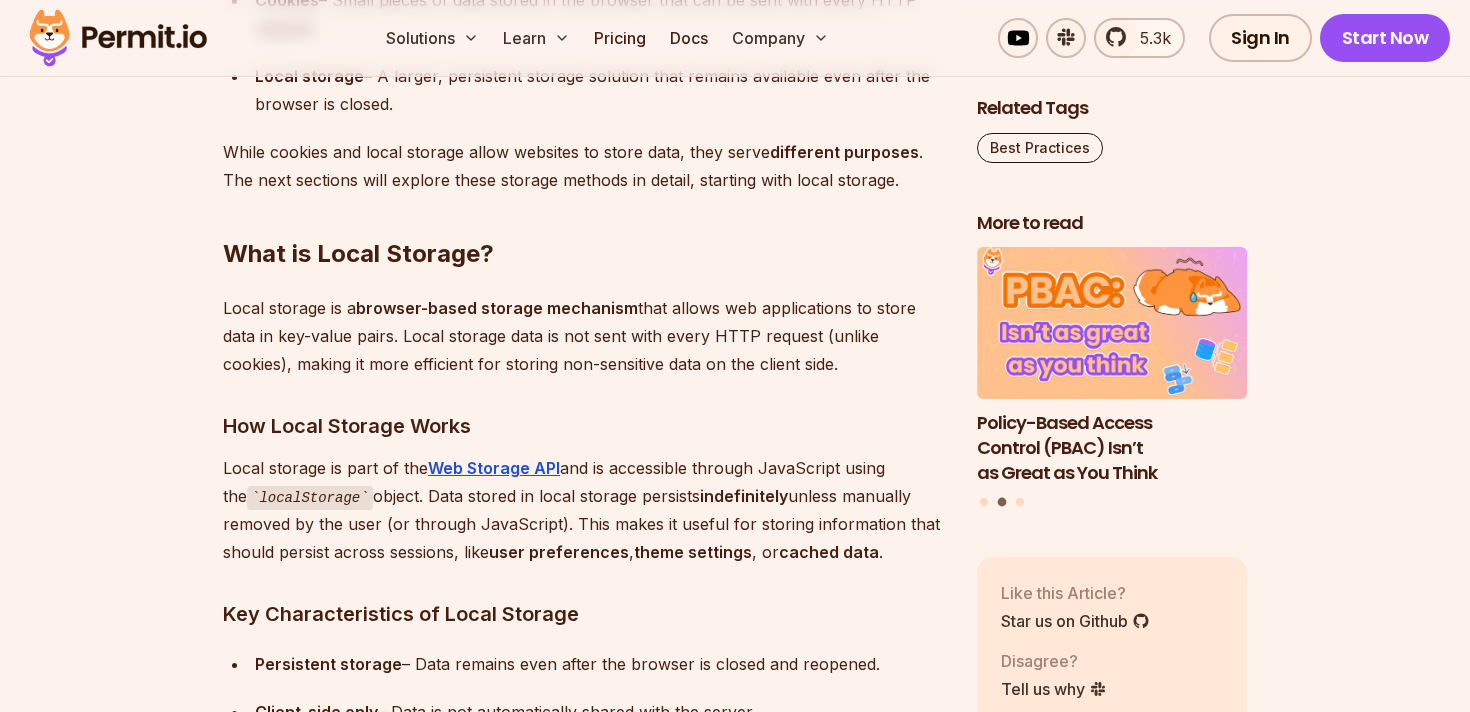 scroll, scrollTop: 2788, scrollLeft: 0, axis: vertical 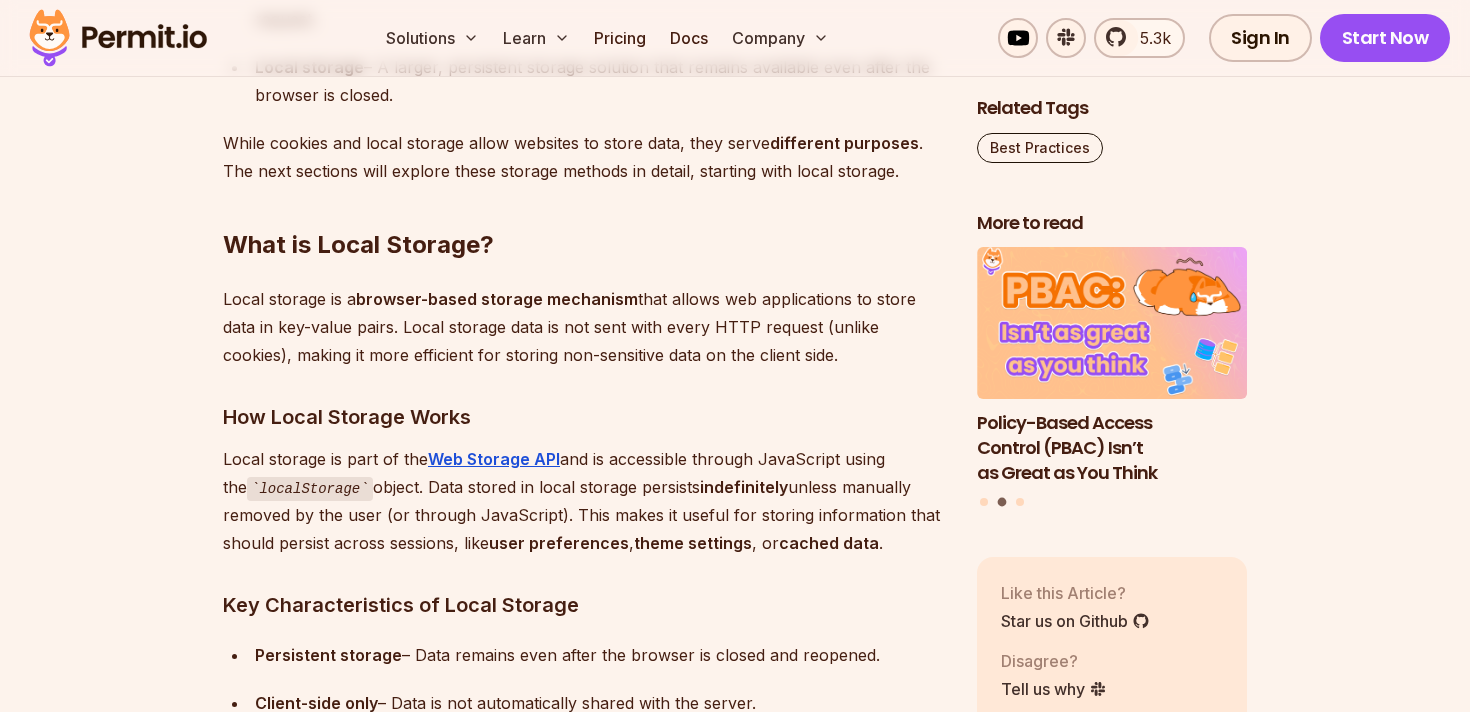 drag, startPoint x: 601, startPoint y: 256, endPoint x: 845, endPoint y: 369, distance: 268.8959 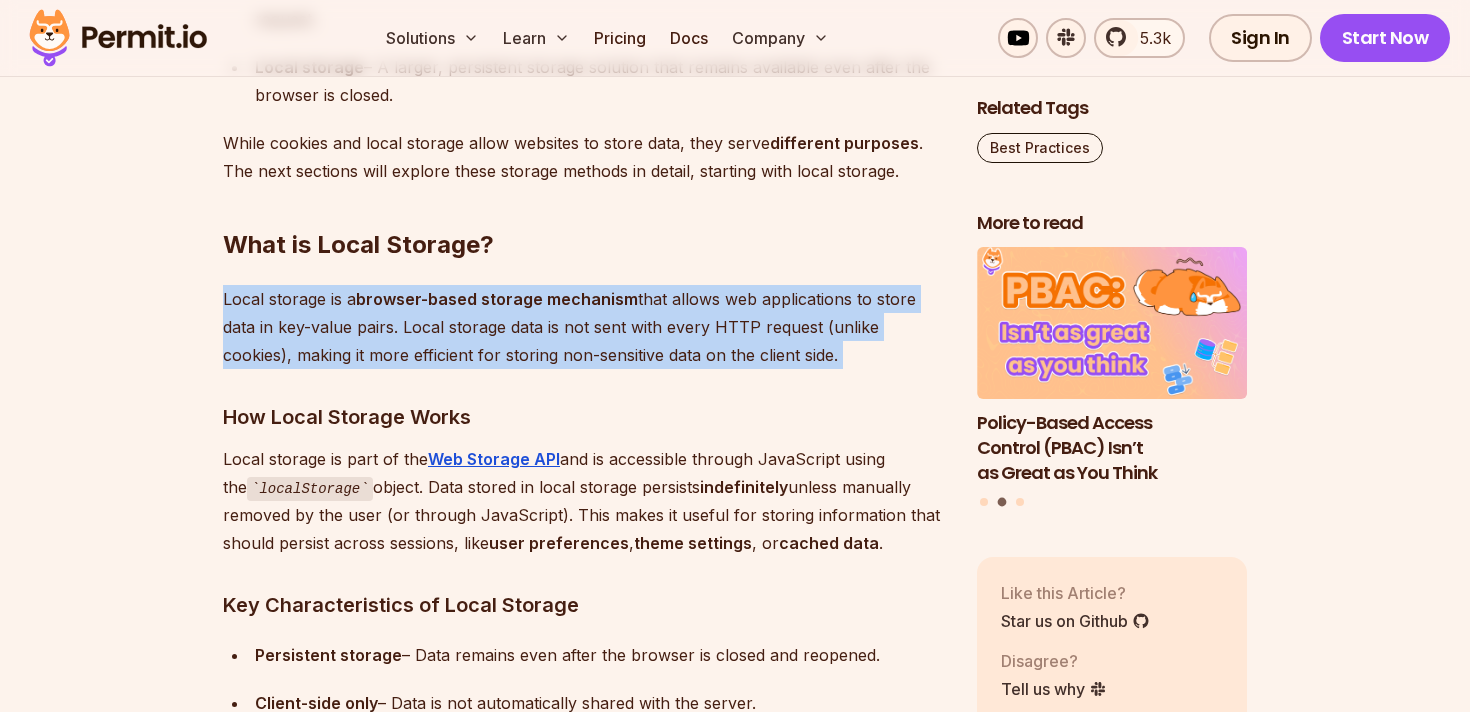 drag, startPoint x: 853, startPoint y: 364, endPoint x: 853, endPoint y: 253, distance: 111 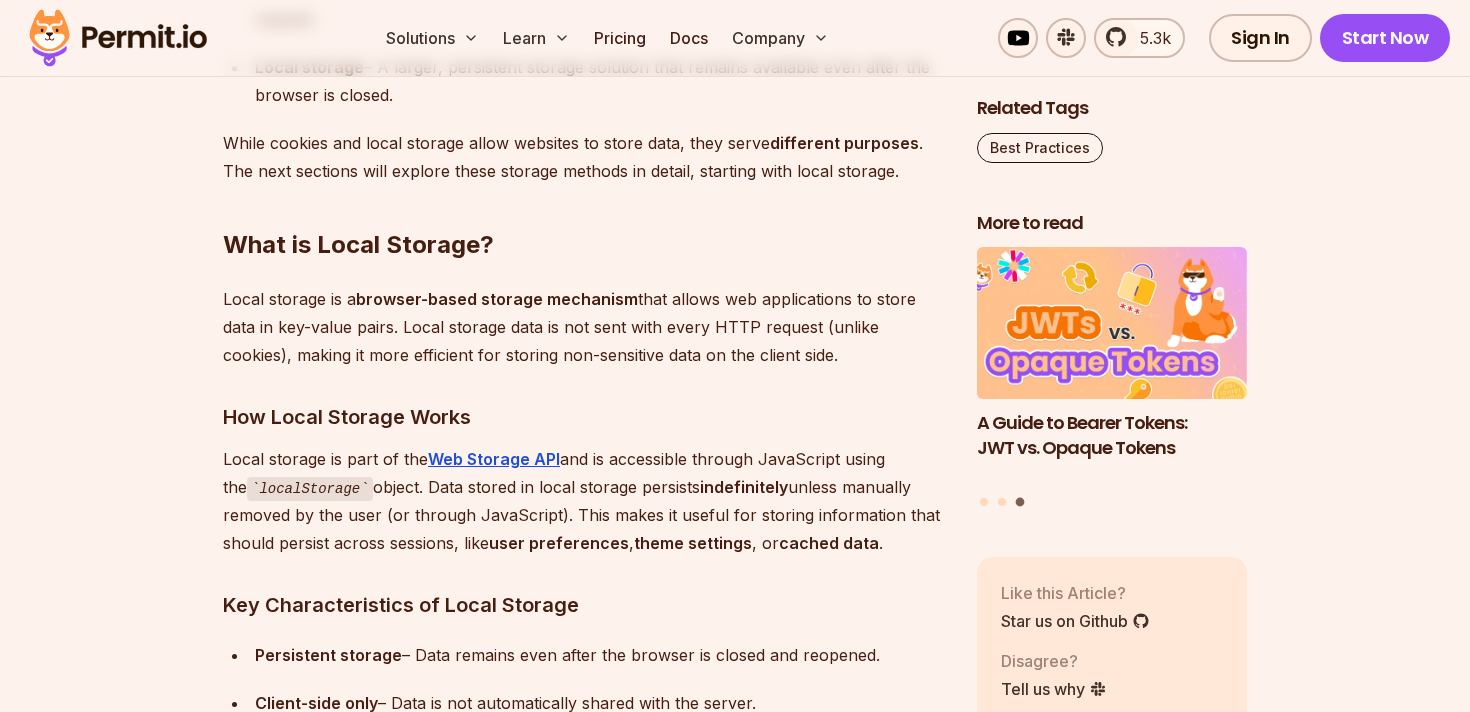 click on "Managing and storing data in the browser efficiently is a crucial aspect of building web applications in terms of performance, user experience, and security. Web developers often rely on  client-side storage  solutions like  cookies  and  local storage  to save user preferences, authentication tokens, and other essential data. But what exactly is  the difference between cookies and local storage ? When should you use one over the other? And how do security concerns impact your choice? Both cookies and local storage allow websites to store information on a user’s browser, but  they serve different purposes and come with unique benefits and drawbacks . Understanding these differences can help you make informed decisions about which storage mechanism to use in various scenarios. In this article, we’ll break down: What cookies and local storage are How they work Their pros and cons A direct comparison between them Best practices for using each securely You can watch our video version of this article here: The" at bounding box center [584, 4086] 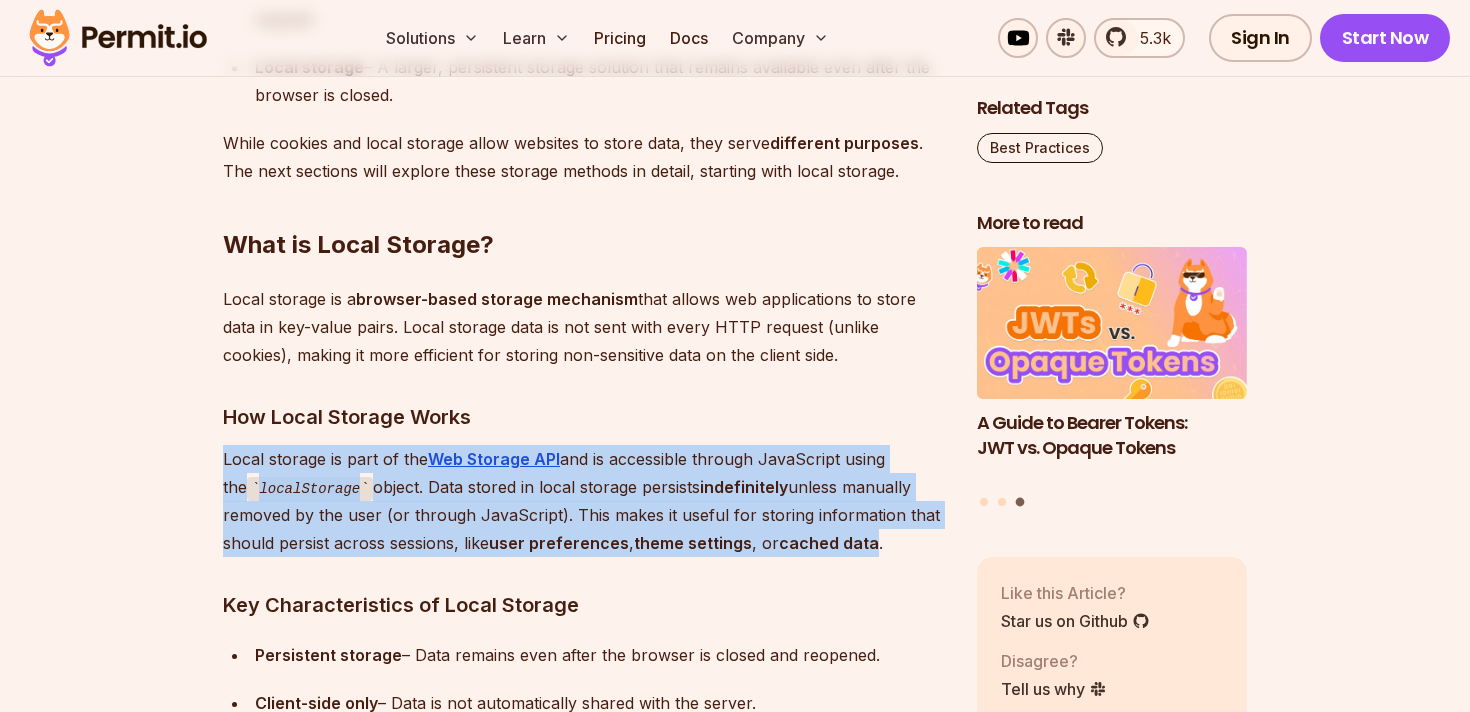 drag, startPoint x: 714, startPoint y: 436, endPoint x: 859, endPoint y: 539, distance: 177.8595 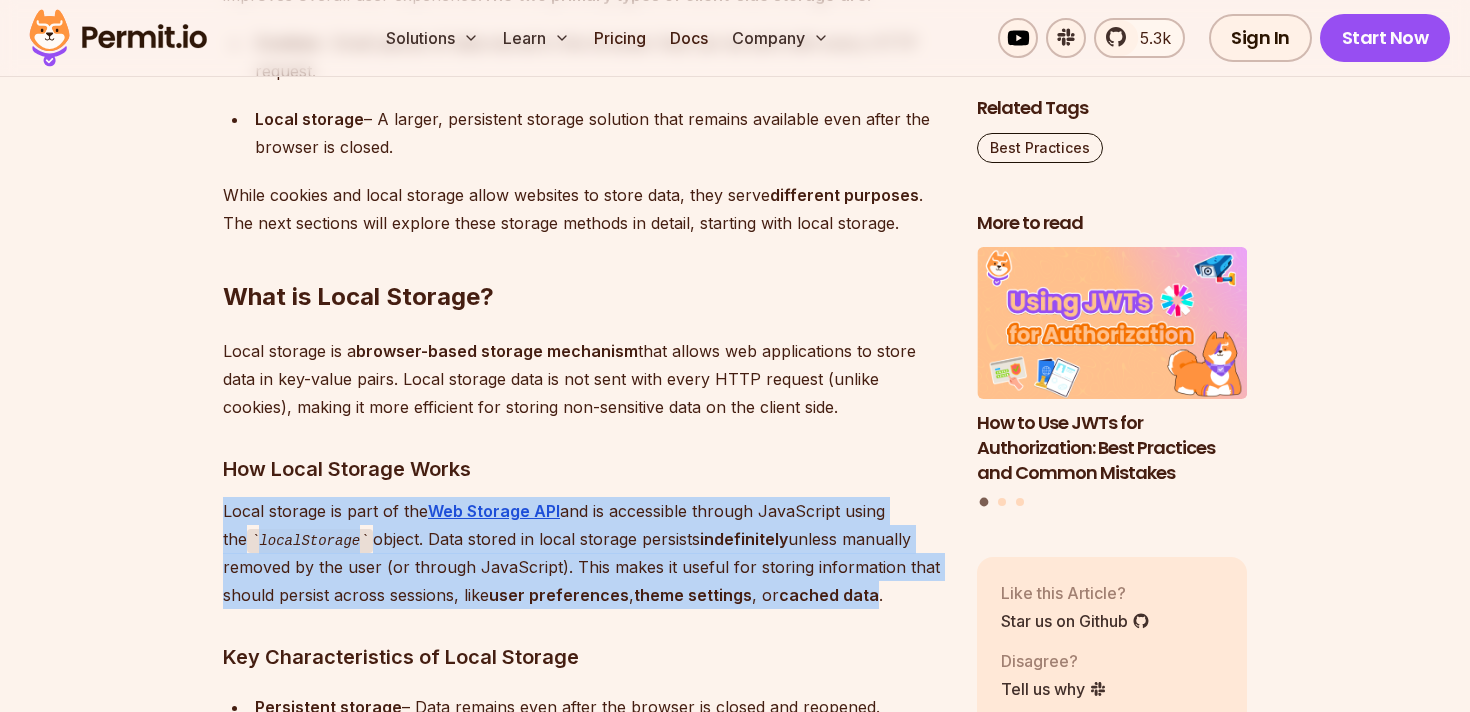 scroll, scrollTop: 2760, scrollLeft: 0, axis: vertical 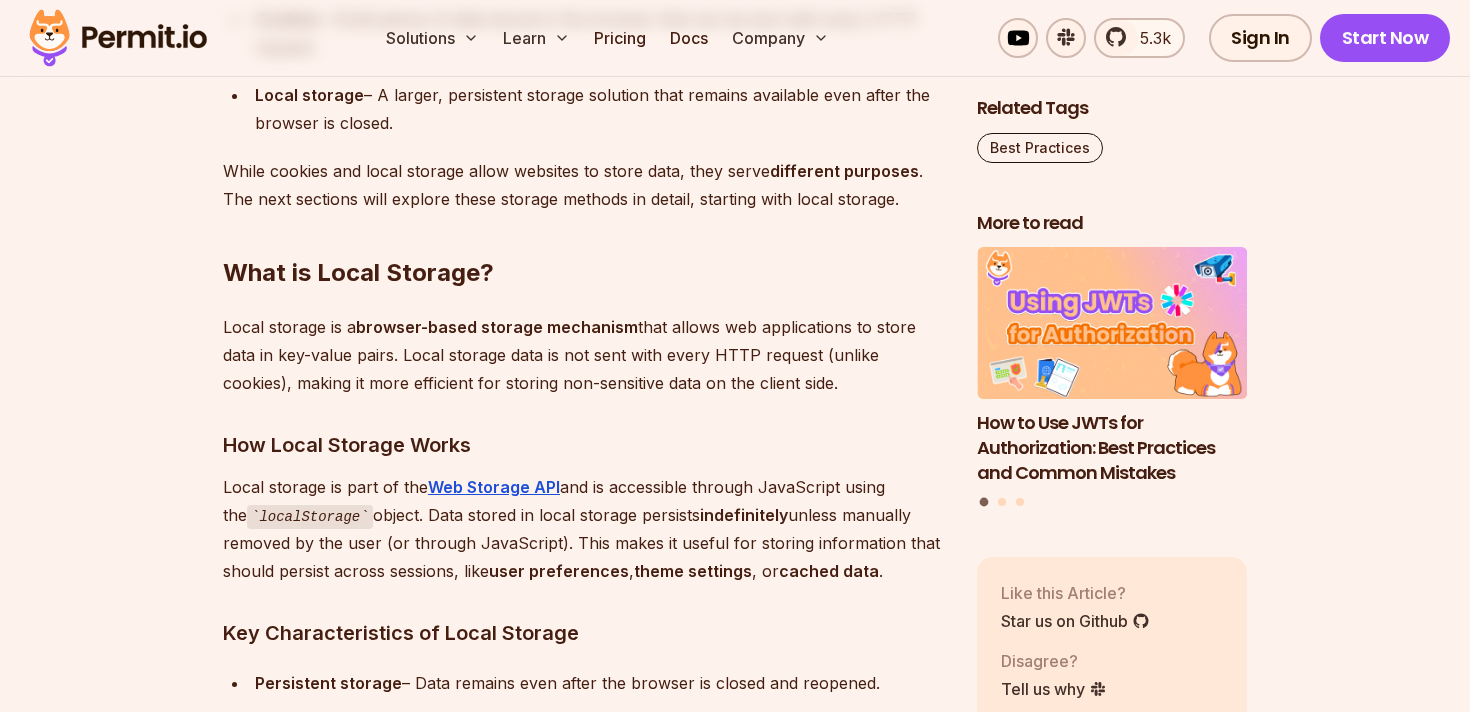 click on "Managing and storing data in the browser efficiently is a crucial aspect of building web applications in terms of performance, user experience, and security. Web developers often rely on  client-side storage  solutions like  cookies  and  local storage  to save user preferences, authentication tokens, and other essential data. But what exactly is  the difference between cookies and local storage ? When should you use one over the other? And how do security concerns impact your choice? Both cookies and local storage allow websites to store information on a user’s browser, but  they serve different purposes and come with unique benefits and drawbacks . Understanding these differences can help you make informed decisions about which storage mechanism to use in various scenarios. In this article, we’ll break down: What cookies and local storage are How they work Their pros and cons A direct comparison between them Best practices for using each securely You can watch our video version of this article here: The" at bounding box center [584, 4114] 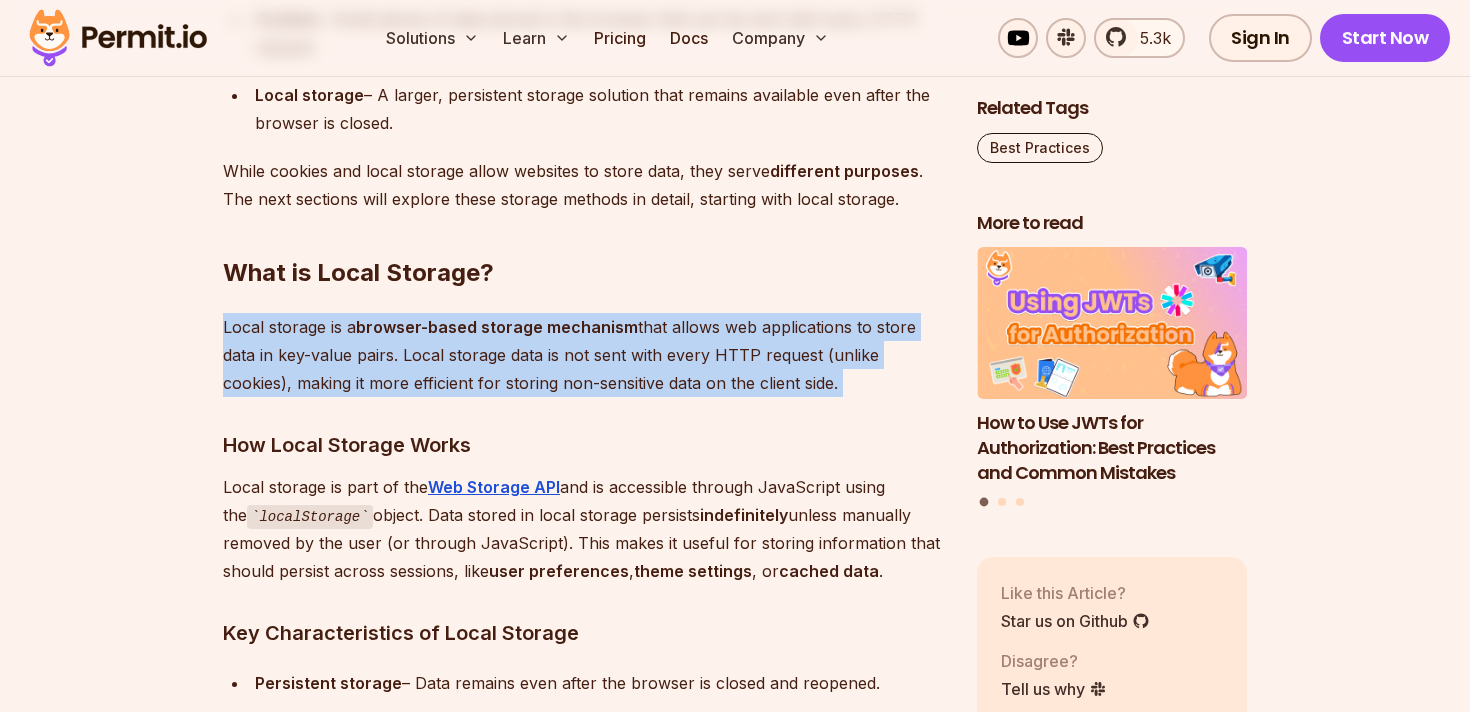 drag, startPoint x: 583, startPoint y: 292, endPoint x: 894, endPoint y: 391, distance: 326.37708 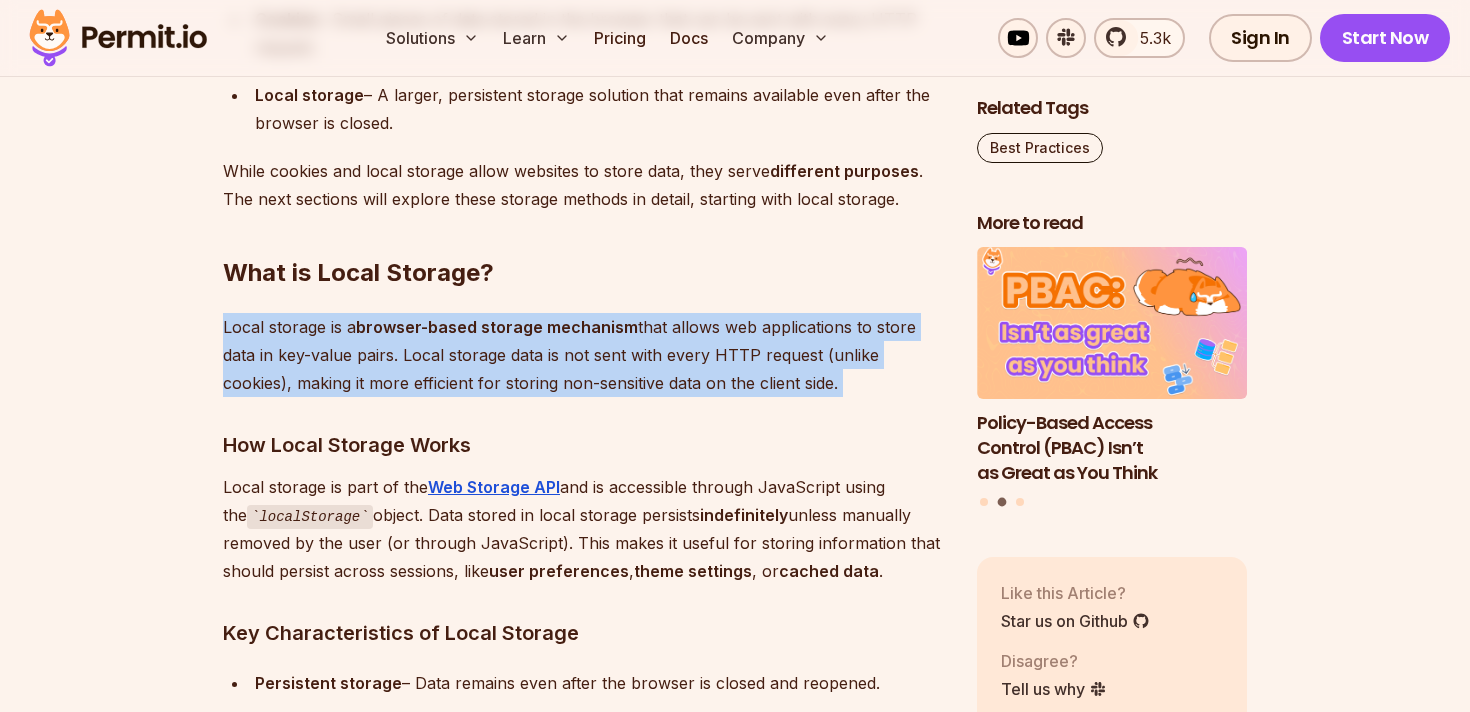 click on "Local storage is a  browser-based storage mechanism  that allows web applications to store data in key-value pairs. Local storage data is not sent with every HTTP request (unlike cookies), making it more efficient for storing non-sensitive data on the client side." at bounding box center [584, 355] 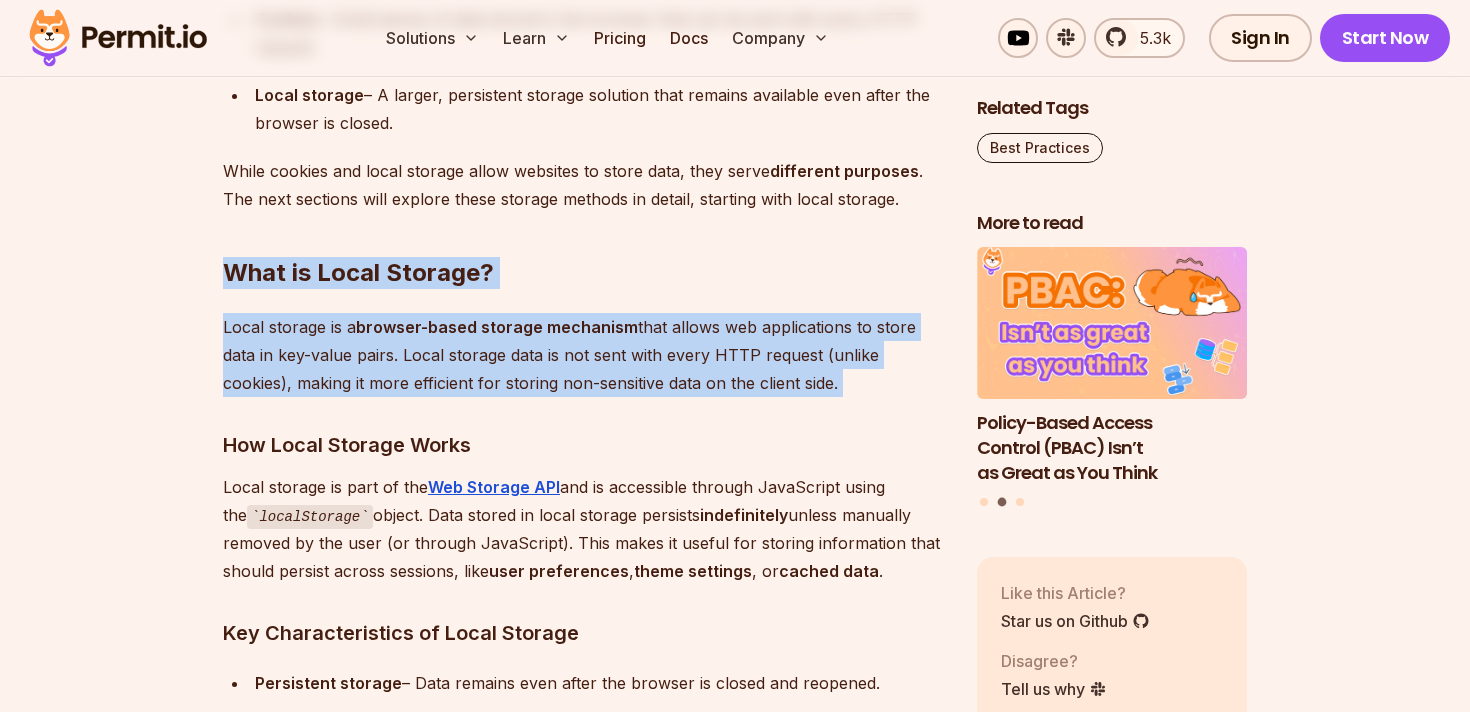 drag, startPoint x: 894, startPoint y: 391, endPoint x: 892, endPoint y: 255, distance: 136.01471 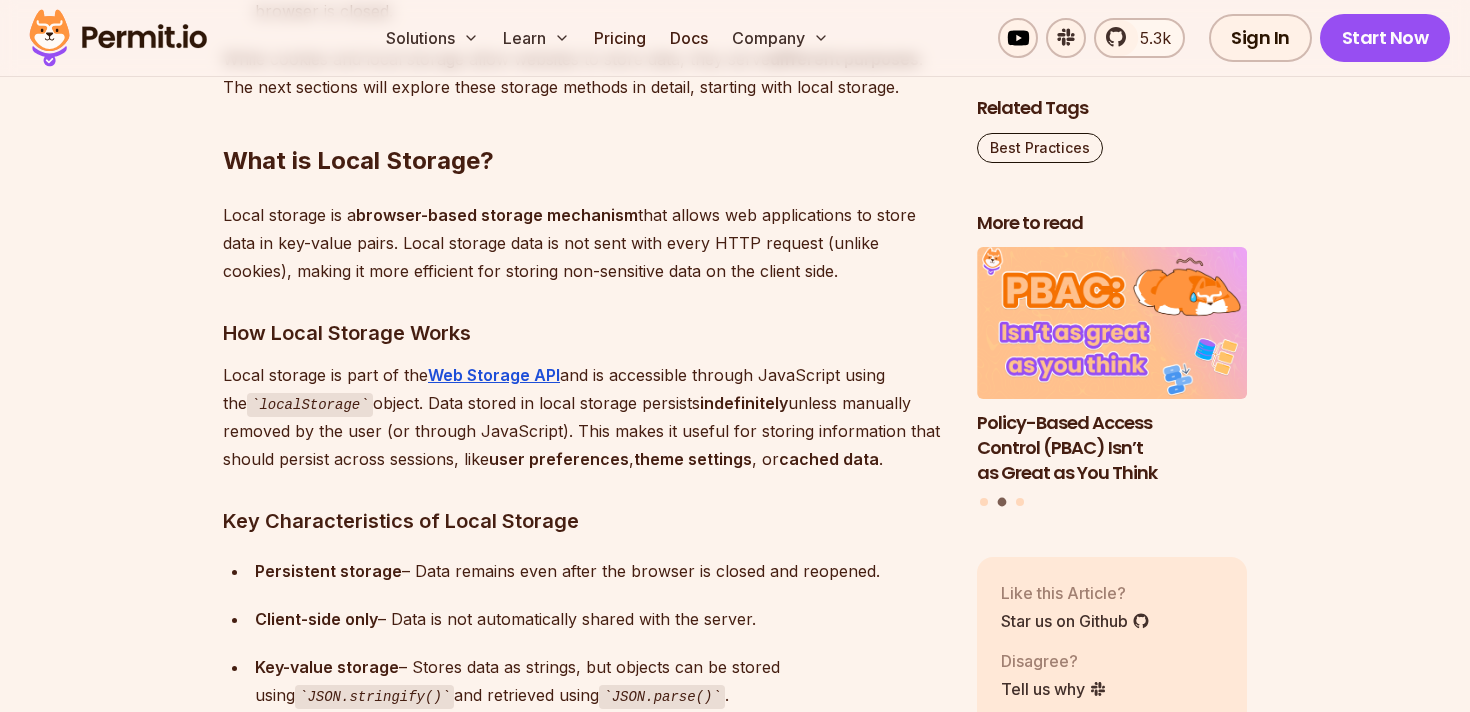 scroll, scrollTop: 2877, scrollLeft: 0, axis: vertical 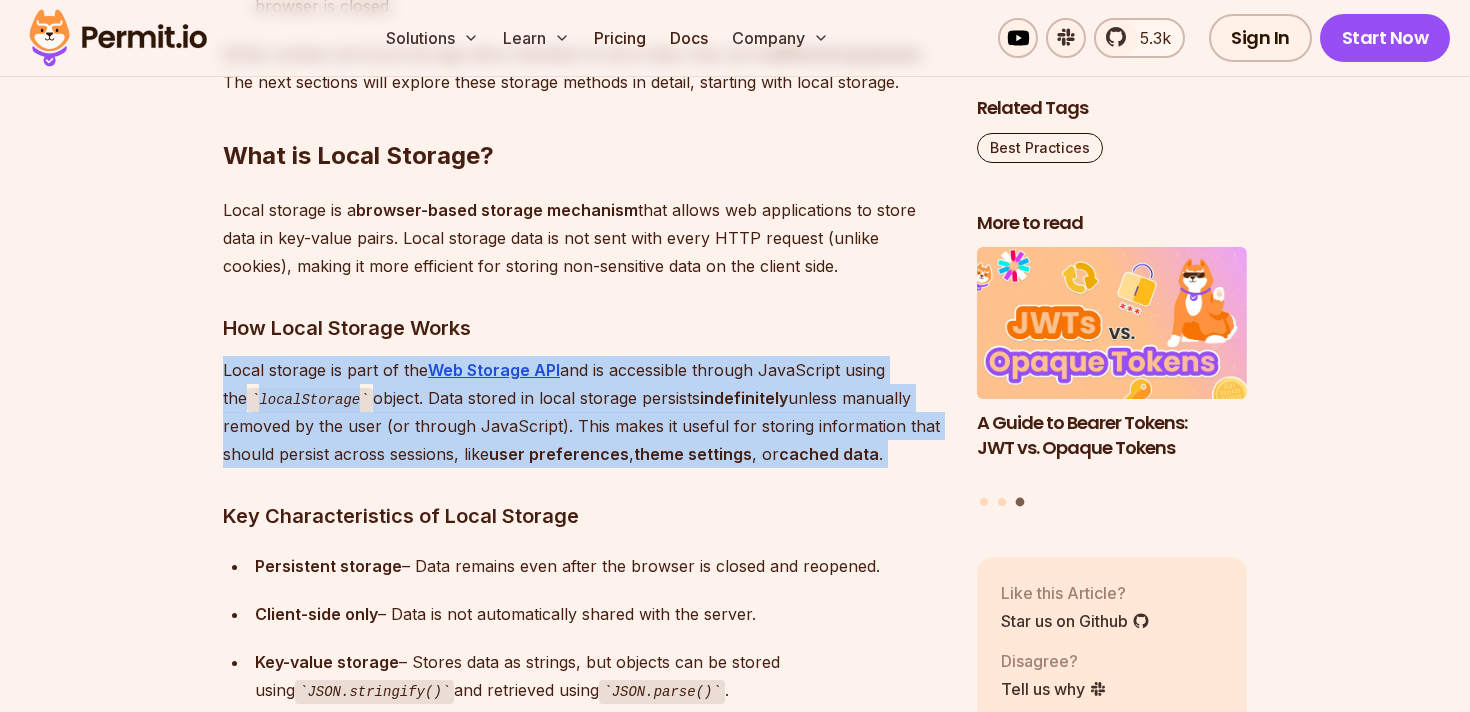 drag, startPoint x: 706, startPoint y: 336, endPoint x: 945, endPoint y: 496, distance: 287.61258 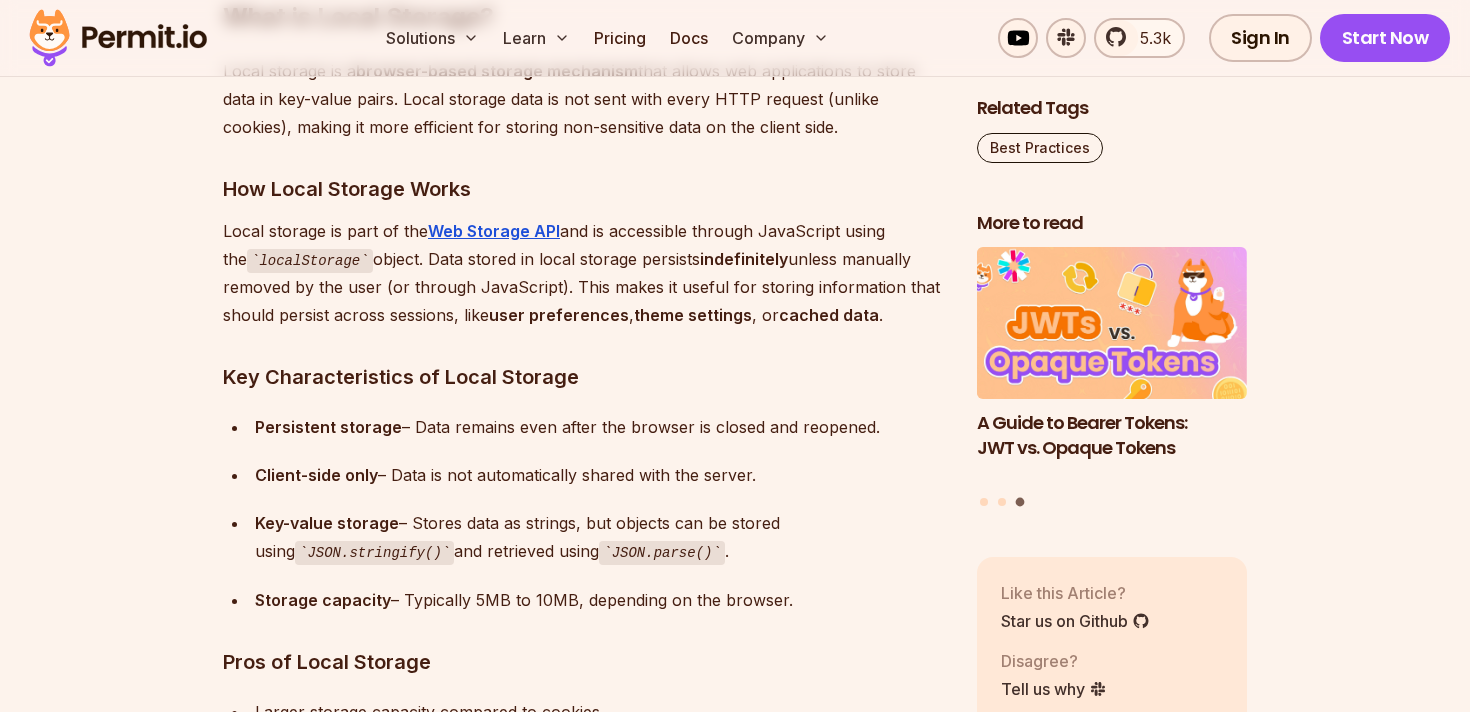 scroll, scrollTop: 3037, scrollLeft: 0, axis: vertical 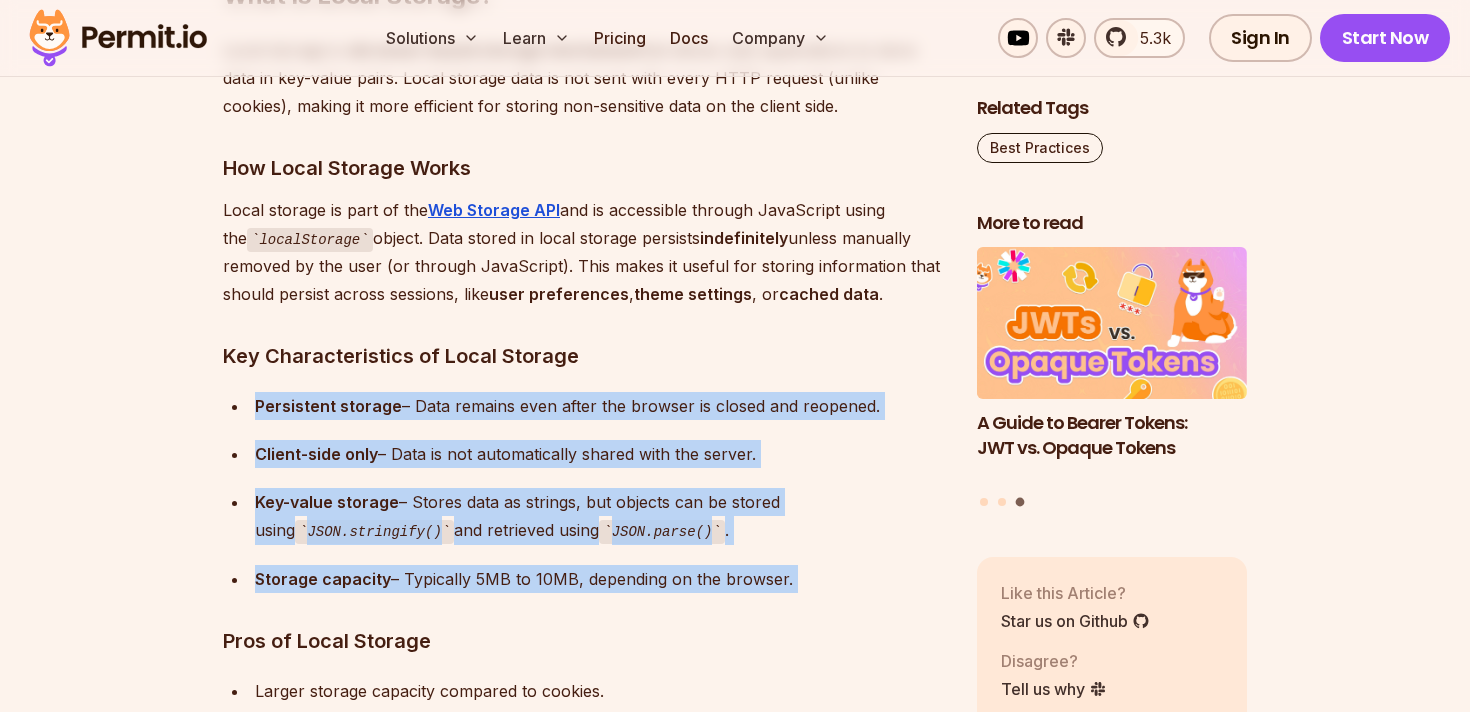 drag, startPoint x: 740, startPoint y: 370, endPoint x: 757, endPoint y: 598, distance: 228.63289 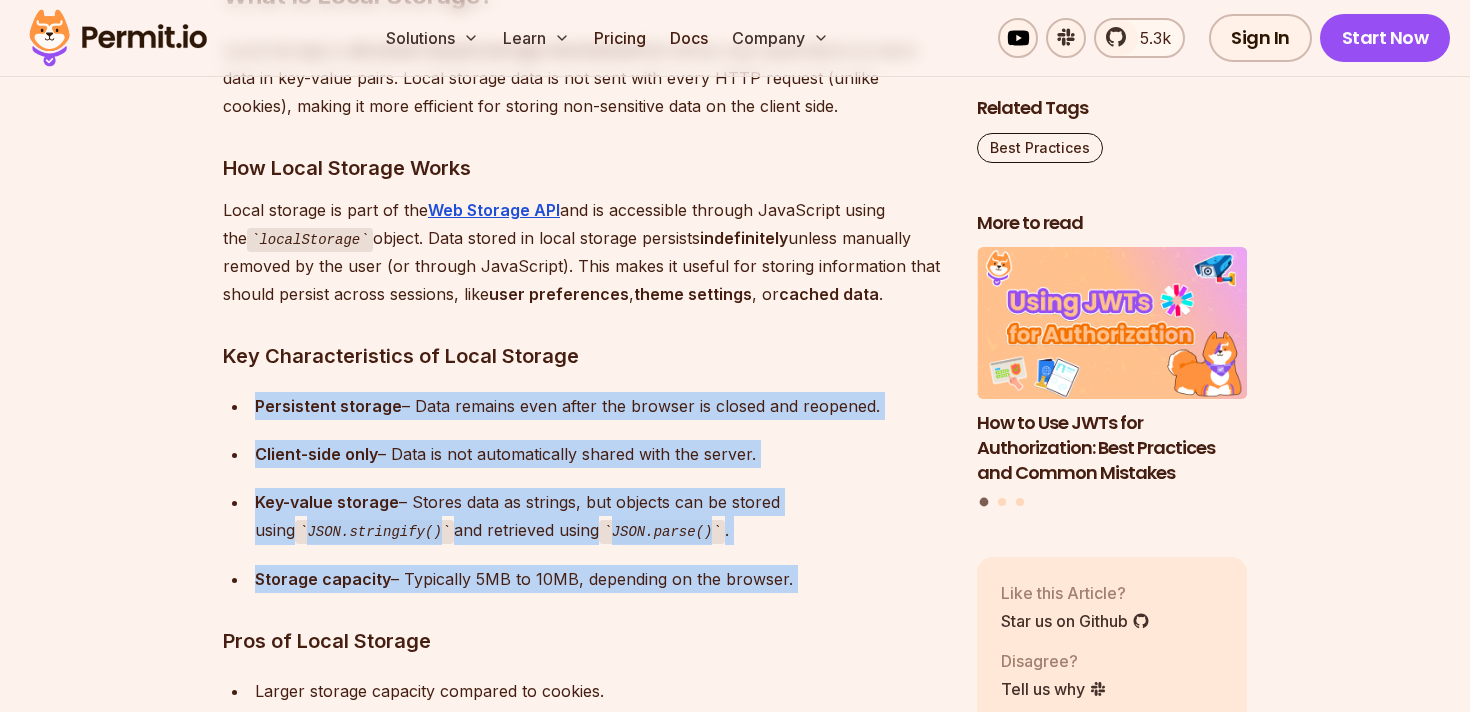 click on "Managing and storing data in the browser efficiently is a crucial aspect of building web applications in terms of performance, user experience, and security. Web developers often rely on  client-side storage  solutions like  cookies  and  local storage  to save user preferences, authentication tokens, and other essential data. But what exactly is  the difference between cookies and local storage ? When should you use one over the other? And how do security concerns impact your choice? Both cookies and local storage allow websites to store information on a user’s browser, but  they serve different purposes and come with unique benefits and drawbacks . Understanding these differences can help you make informed decisions about which storage mechanism to use in various scenarios. In this article, we’ll break down: What cookies and local storage are How they work Their pros and cons A direct comparison between them Best practices for using each securely You can watch our video version of this article here: The" at bounding box center (584, 3837) 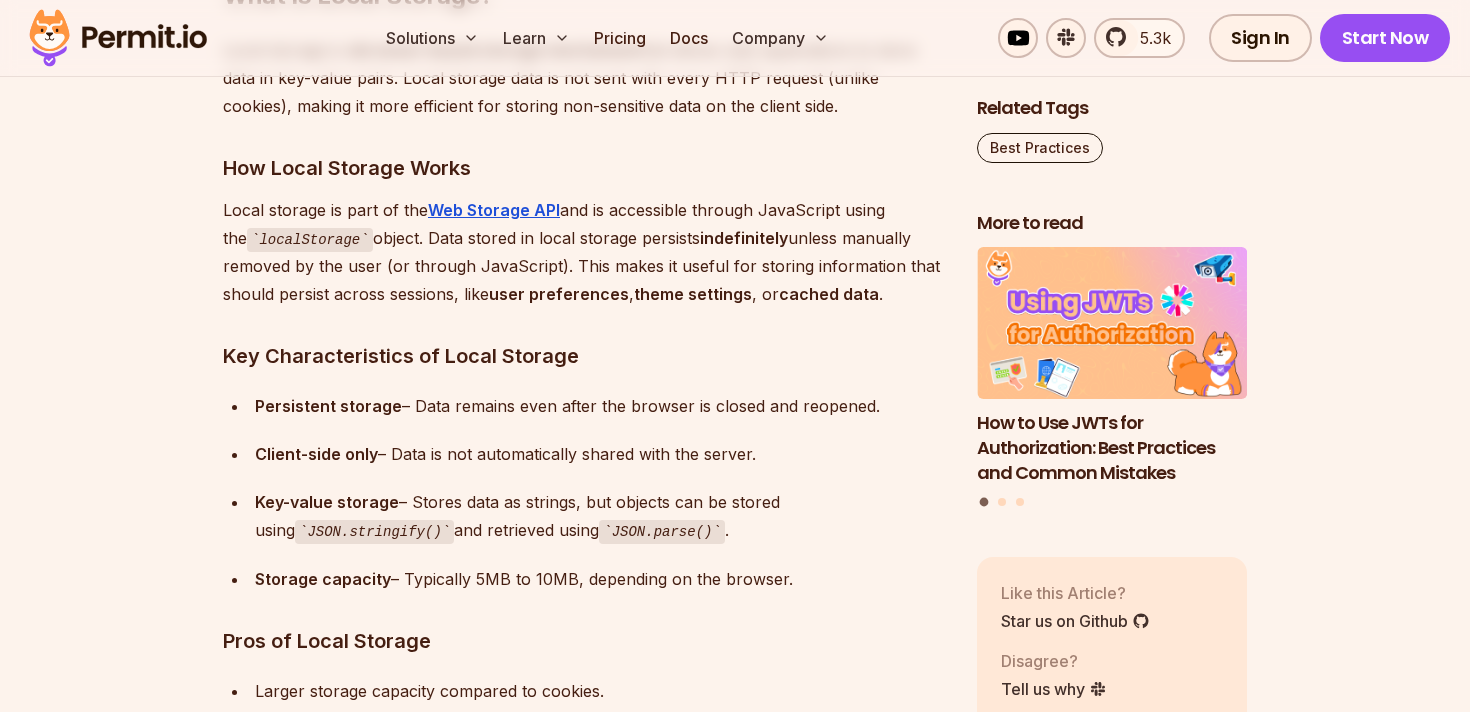 drag, startPoint x: 685, startPoint y: 360, endPoint x: 787, endPoint y: 578, distance: 240.68236 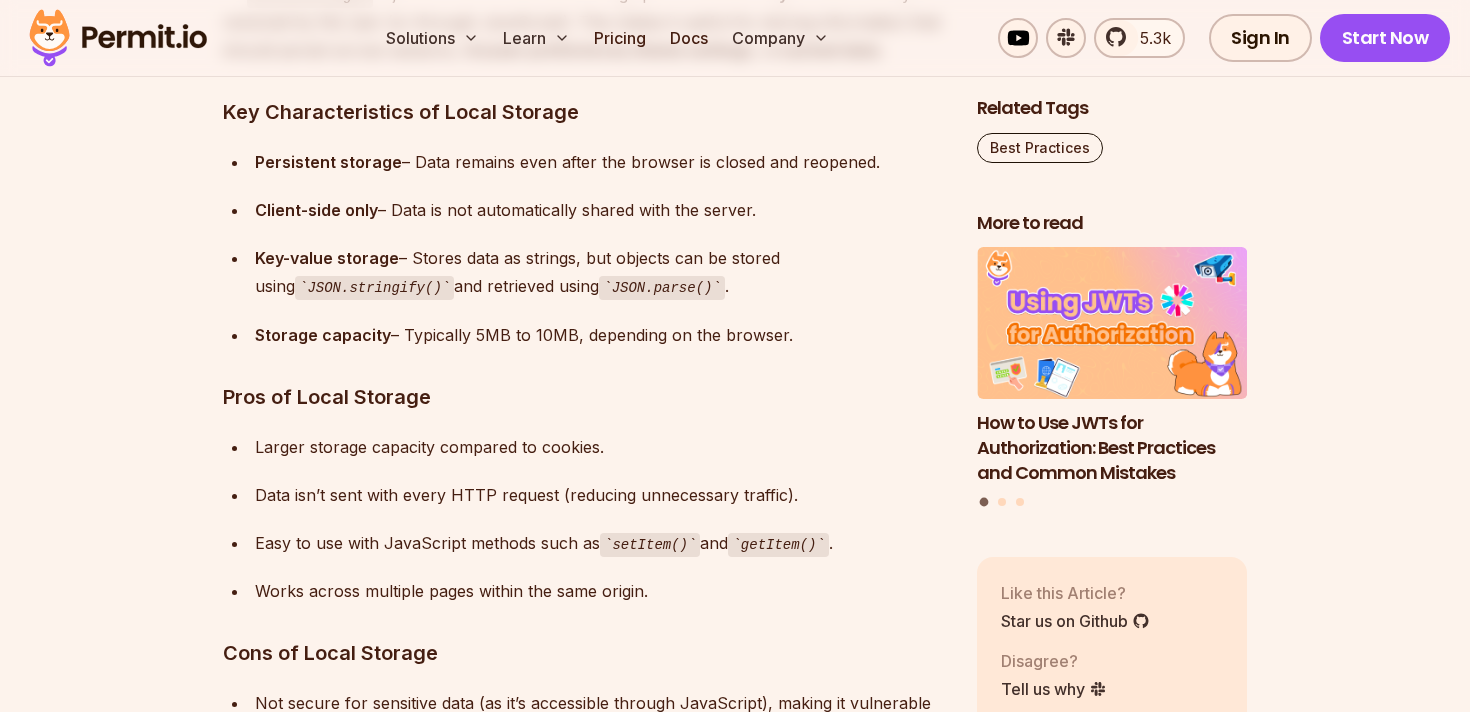 scroll, scrollTop: 3294, scrollLeft: 0, axis: vertical 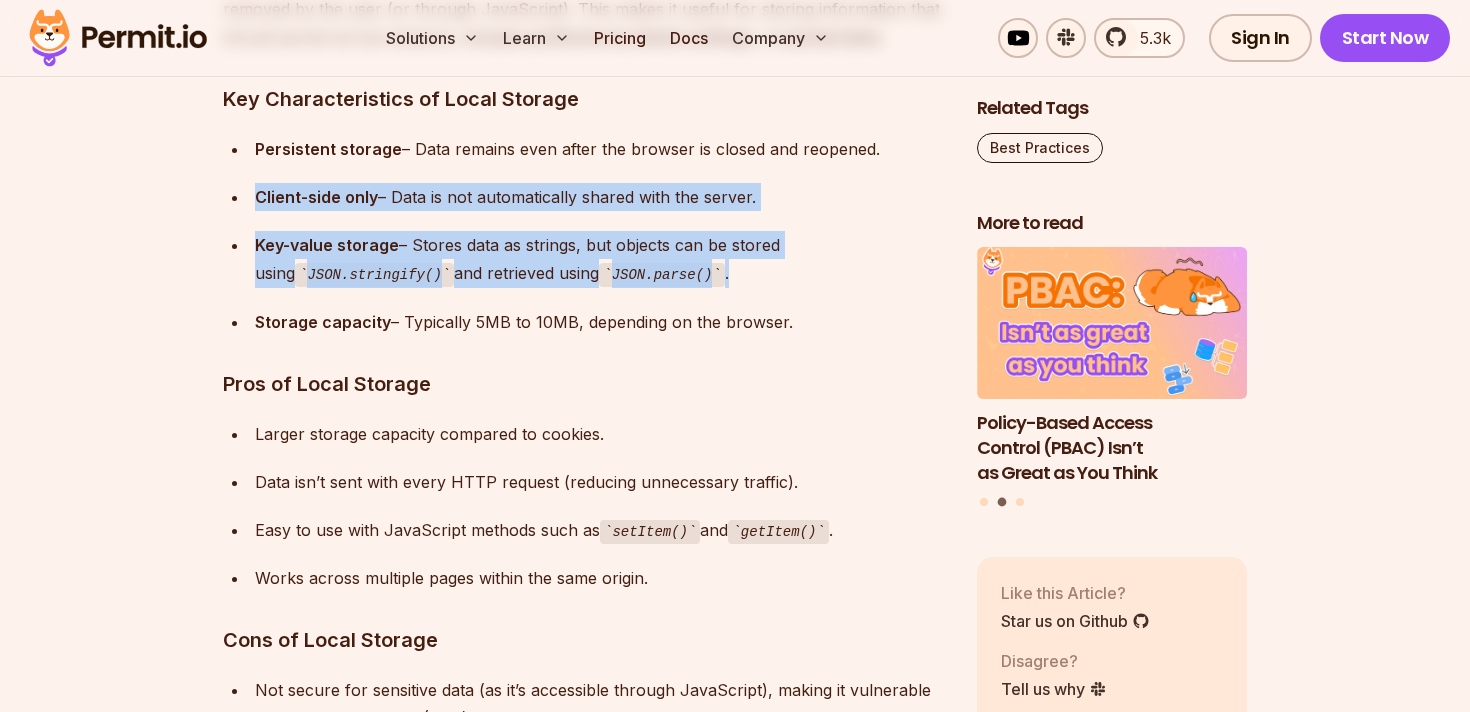 drag, startPoint x: 727, startPoint y: 273, endPoint x: 814, endPoint y: 164, distance: 139.46326 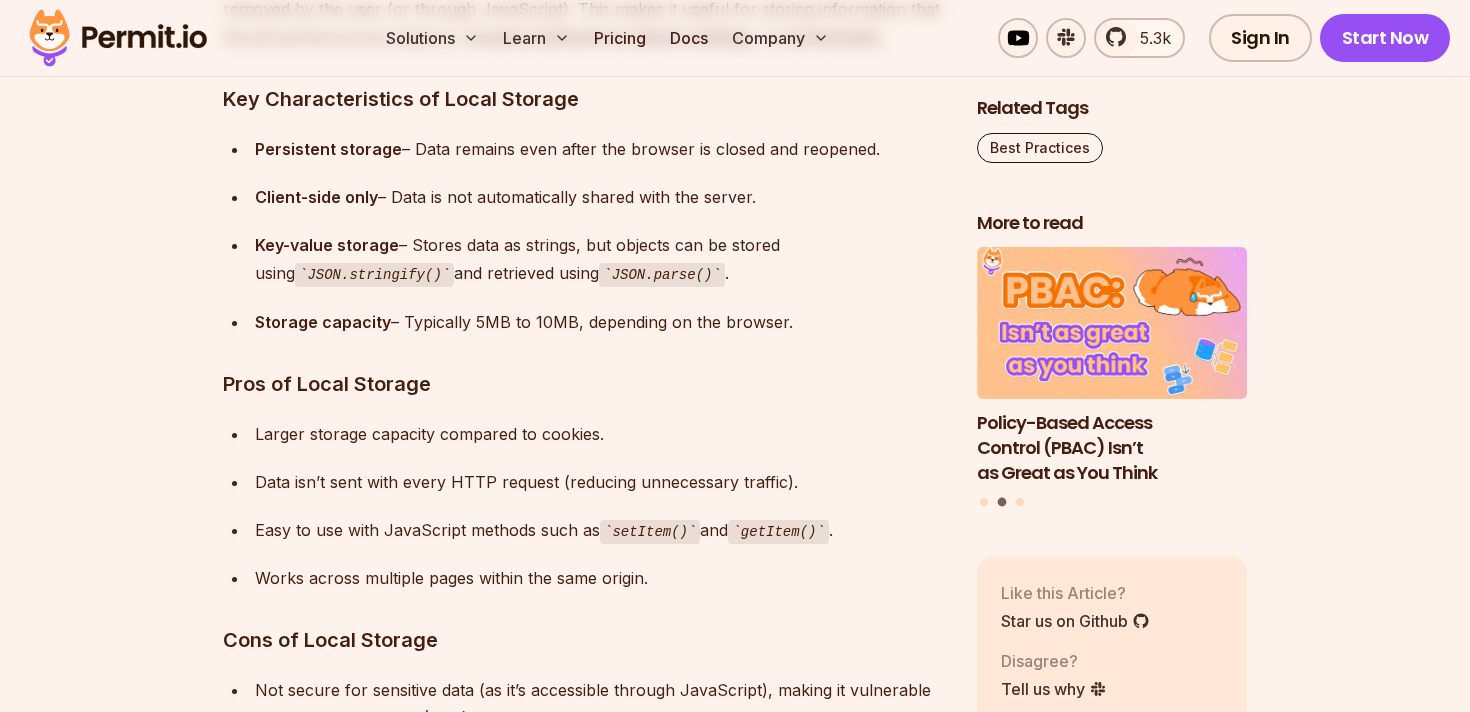 click on "Persistent storage  – Data remains even after the browser is closed and reopened. Client-side only  – Data is not automatically shared with the server. Key-value storage  – Stores data as strings, but objects can be stored using  JSON.stringify()  and retrieved using  JSON.parse() . Storage capacity  – Typically 5MB to 10MB, depending on the browser." at bounding box center [584, 235] 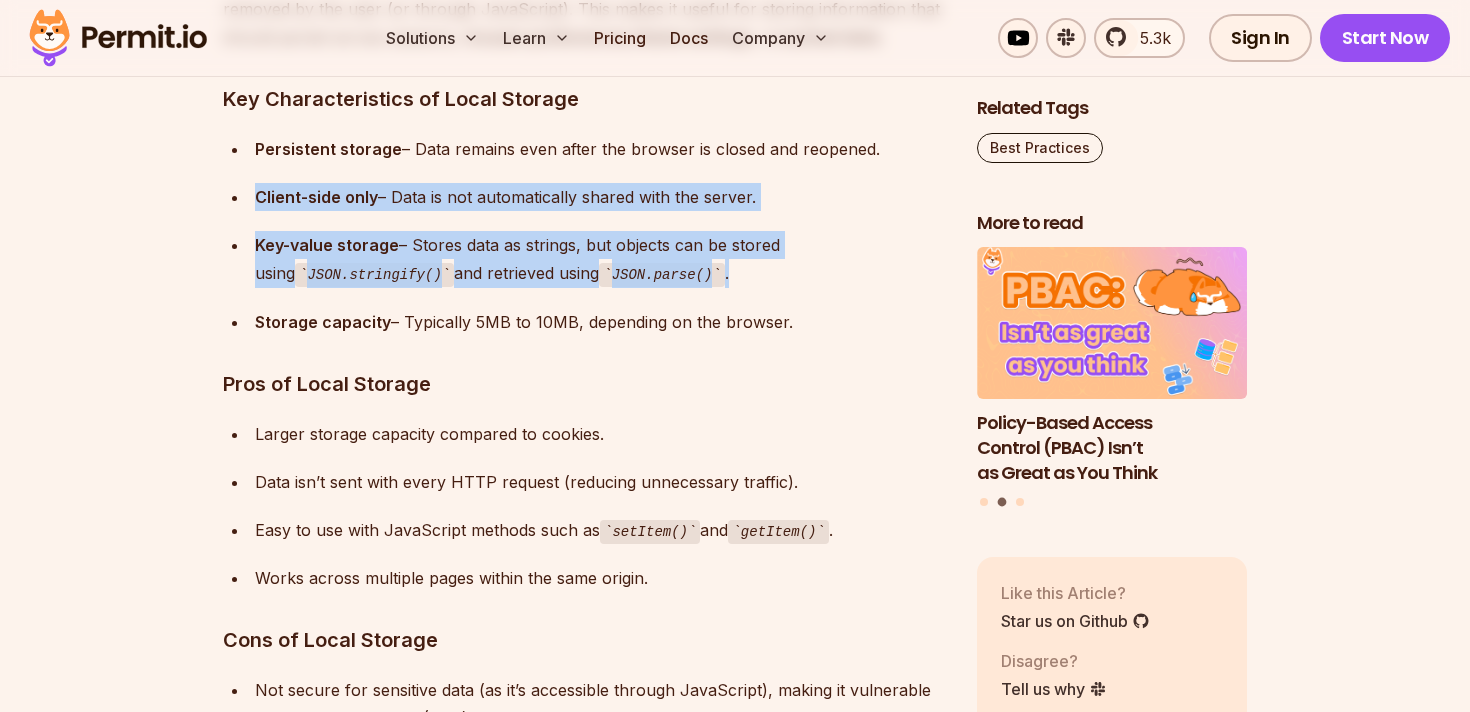 drag, startPoint x: 814, startPoint y: 164, endPoint x: 805, endPoint y: 270, distance: 106.381386 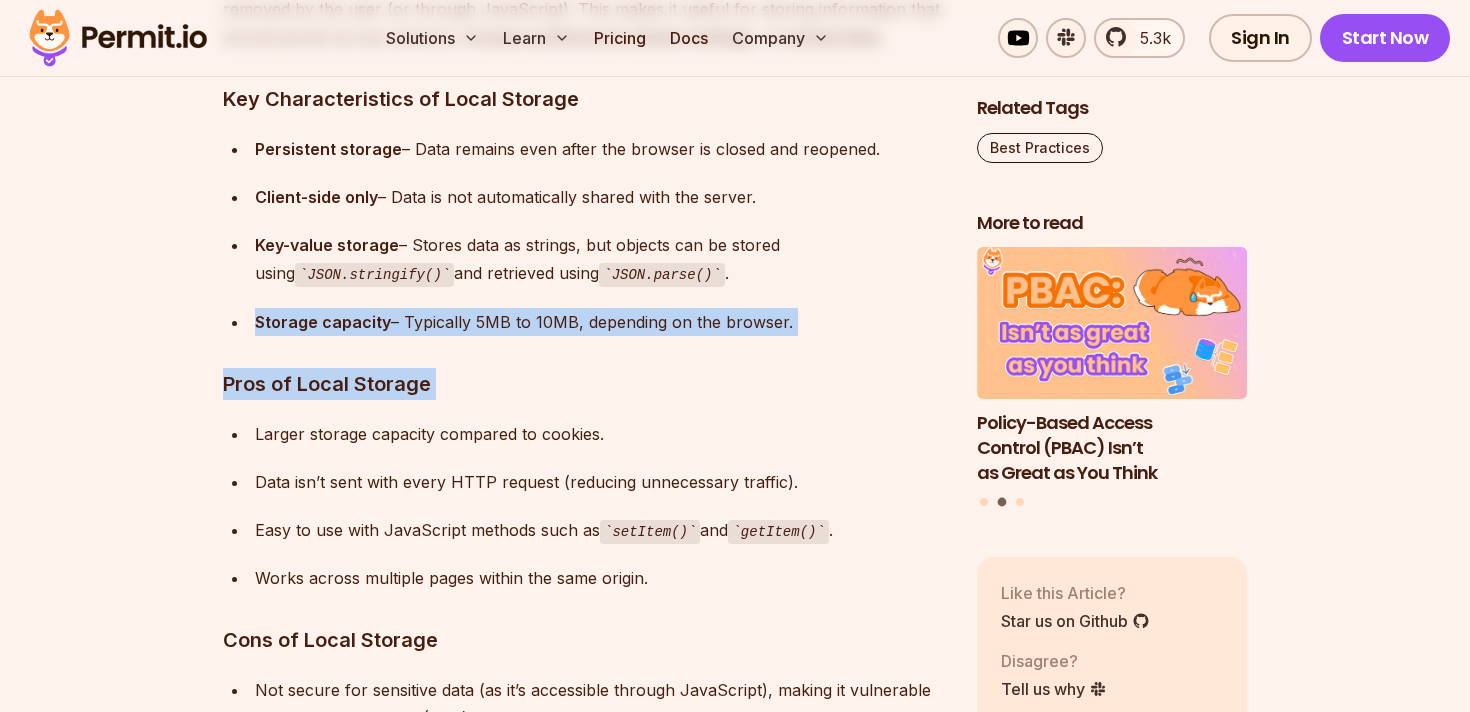 drag, startPoint x: 805, startPoint y: 270, endPoint x: 805, endPoint y: 389, distance: 119 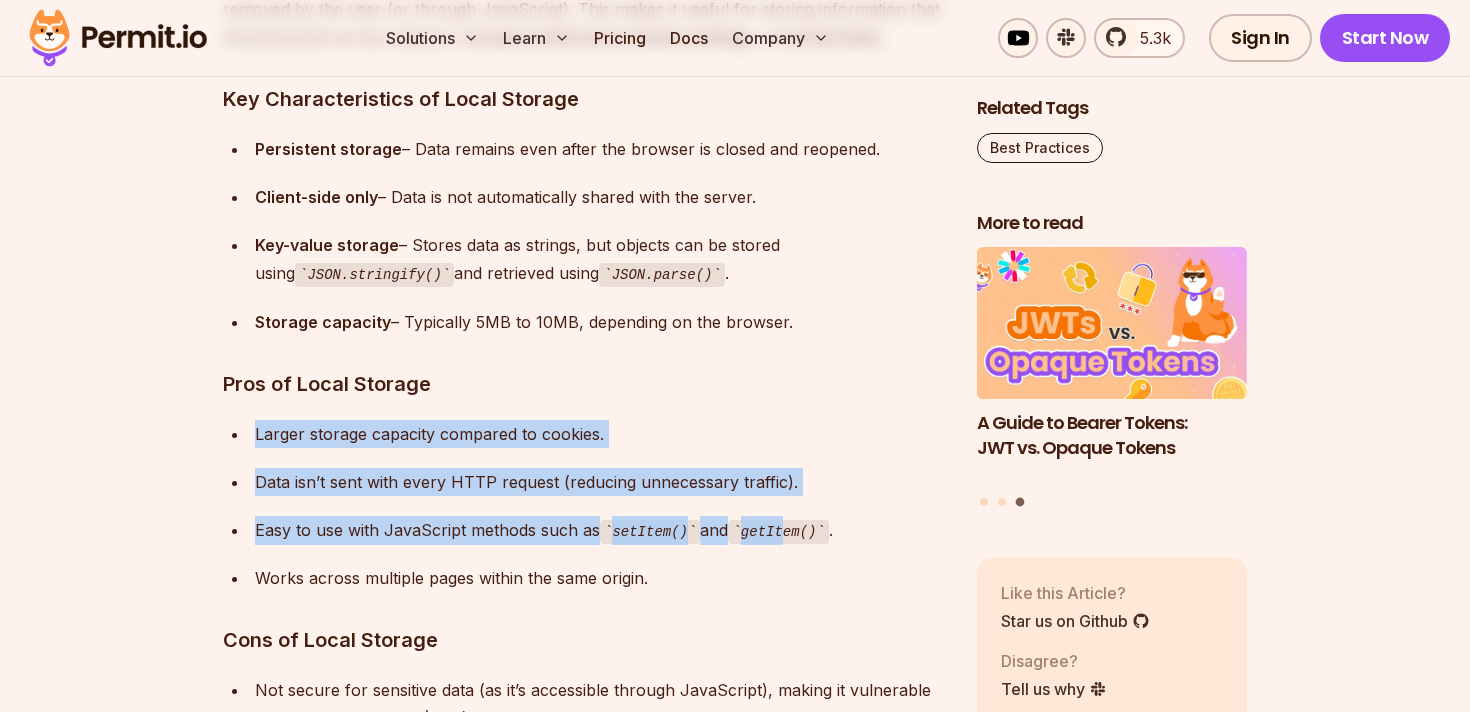 drag, startPoint x: 796, startPoint y: 405, endPoint x: 795, endPoint y: 533, distance: 128.0039 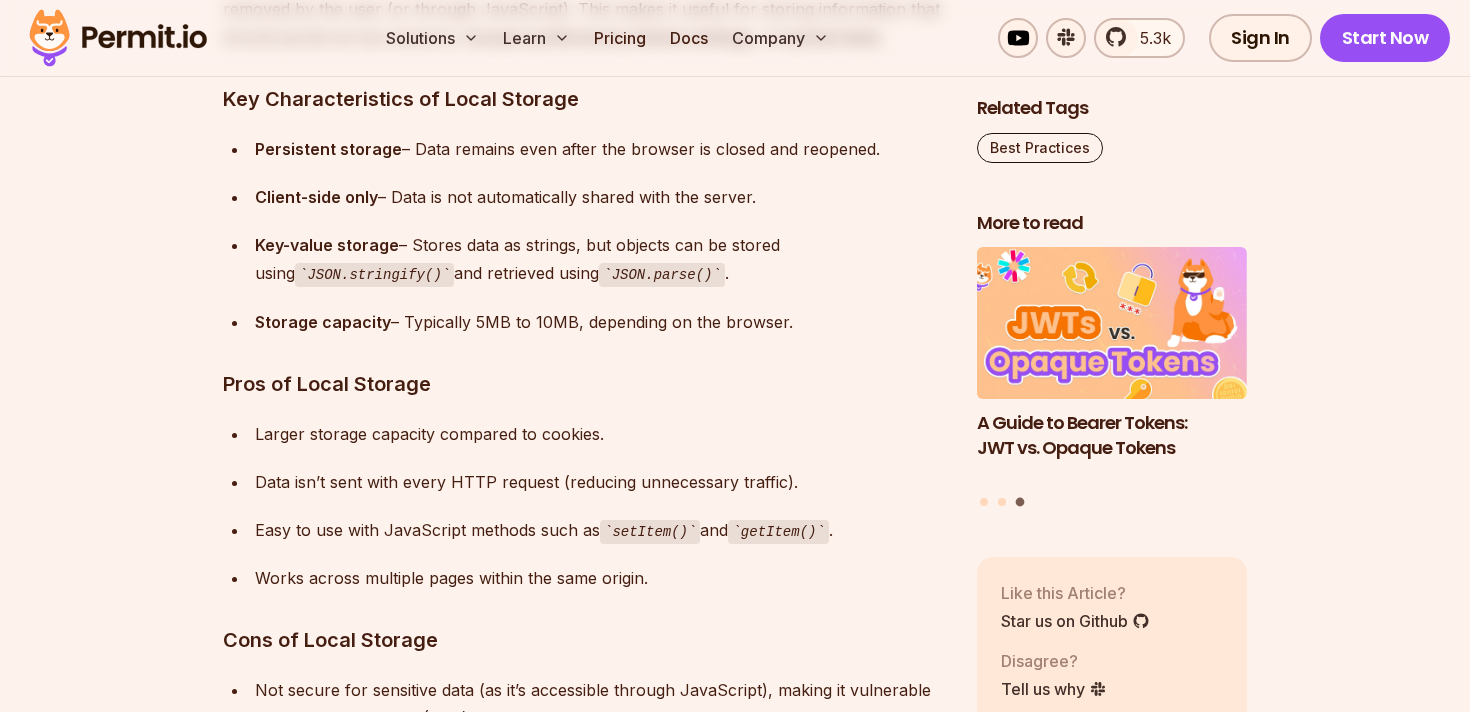 click on "Larger storage capacity compared to cookies. Data isn’t sent with every HTTP request (reducing unnecessary traffic). Easy to use with JavaScript methods such as  setItem()  and  getItem() . Works across multiple pages within the same origin." at bounding box center [584, 506] 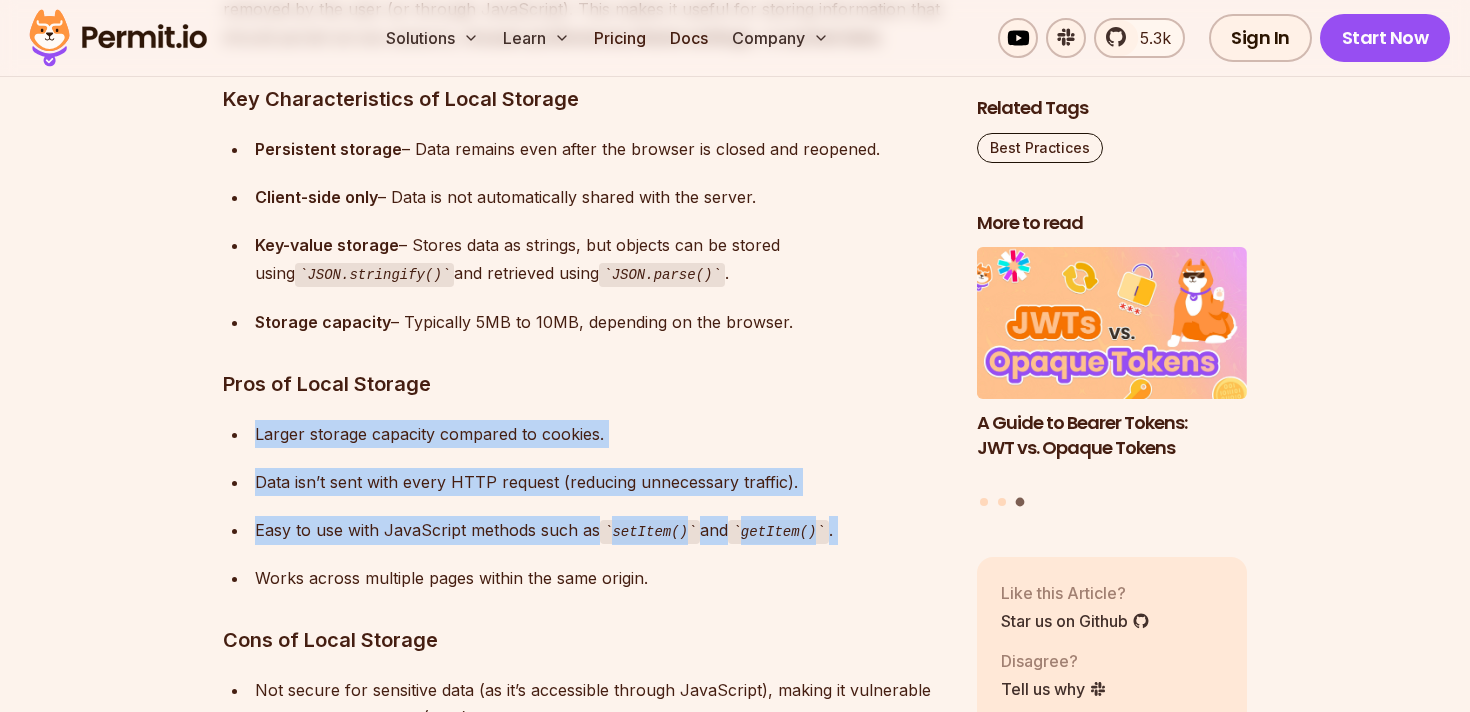 drag, startPoint x: 783, startPoint y: 560, endPoint x: 803, endPoint y: 410, distance: 151.32745 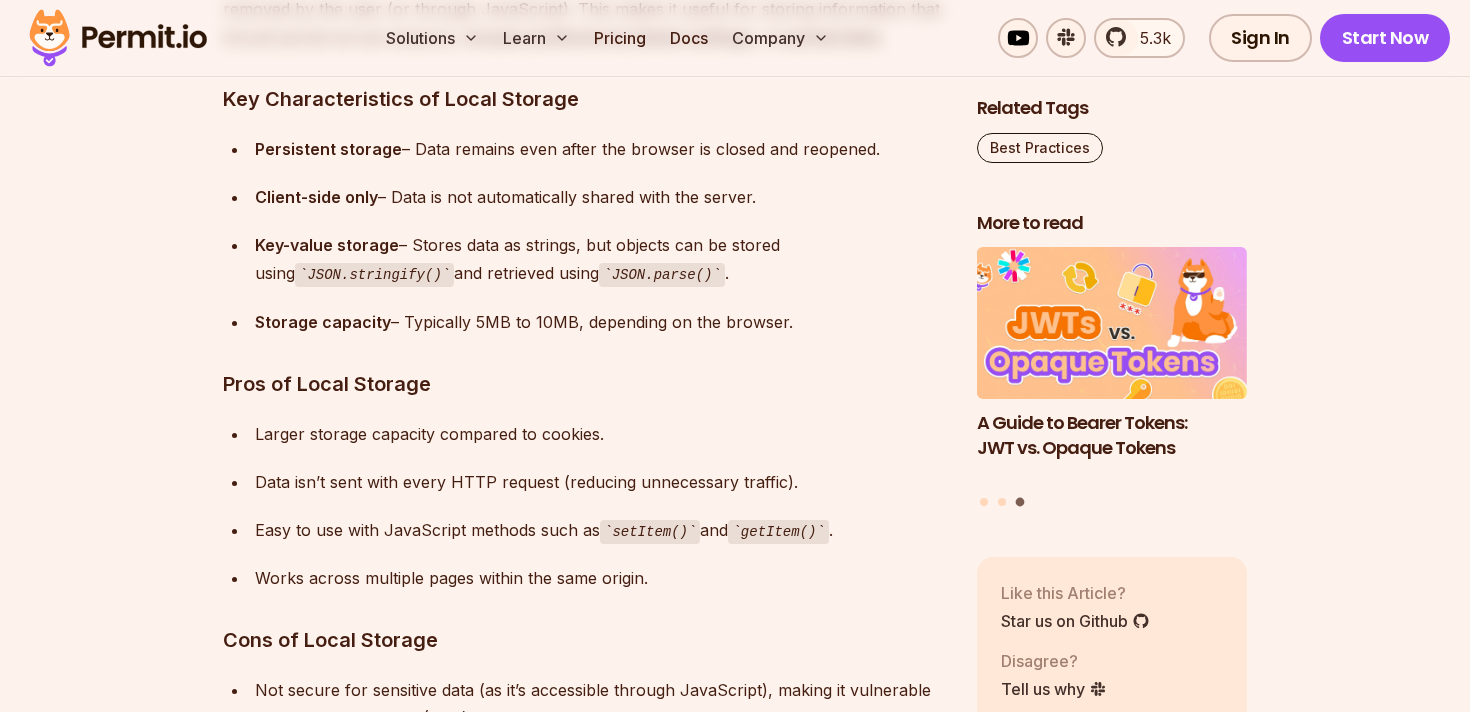 click on "Managing and storing data in the browser efficiently is a crucial aspect of building web applications in terms of performance, user experience, and security. Web developers often rely on  client-side storage  solutions like  cookies  and  local storage  to save user preferences, authentication tokens, and other essential data. But what exactly is  the difference between cookies and local storage ? When should you use one over the other? And how do security concerns impact your choice? Both cookies and local storage allow websites to store information on a user’s browser, but  they serve different purposes and come with unique benefits and drawbacks . Understanding these differences can help you make informed decisions about which storage mechanism to use in various scenarios. In this article, we’ll break down: What cookies and local storage are How they work Their pros and cons A direct comparison between them Best practices for using each securely You can watch our video version of this article here: The" at bounding box center [584, 3580] 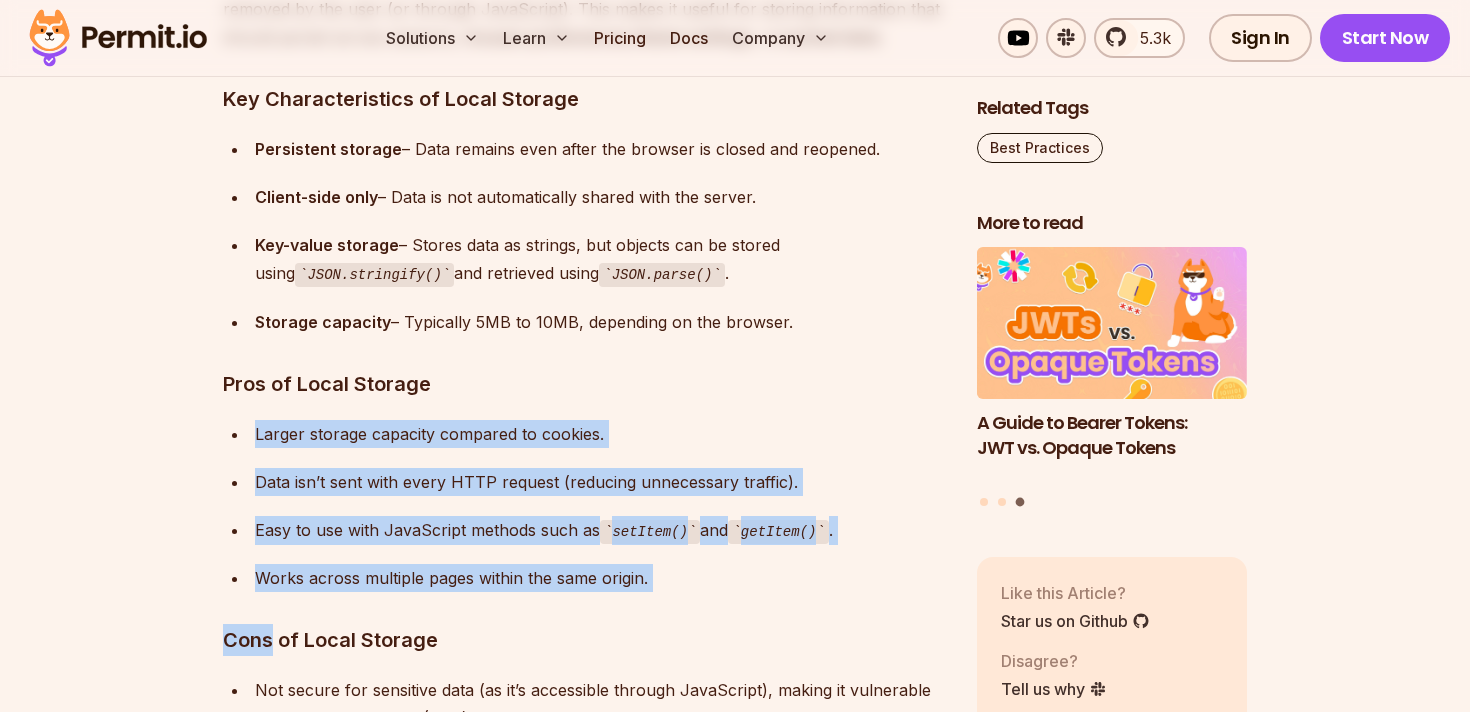 drag, startPoint x: 803, startPoint y: 410, endPoint x: 797, endPoint y: 600, distance: 190.09471 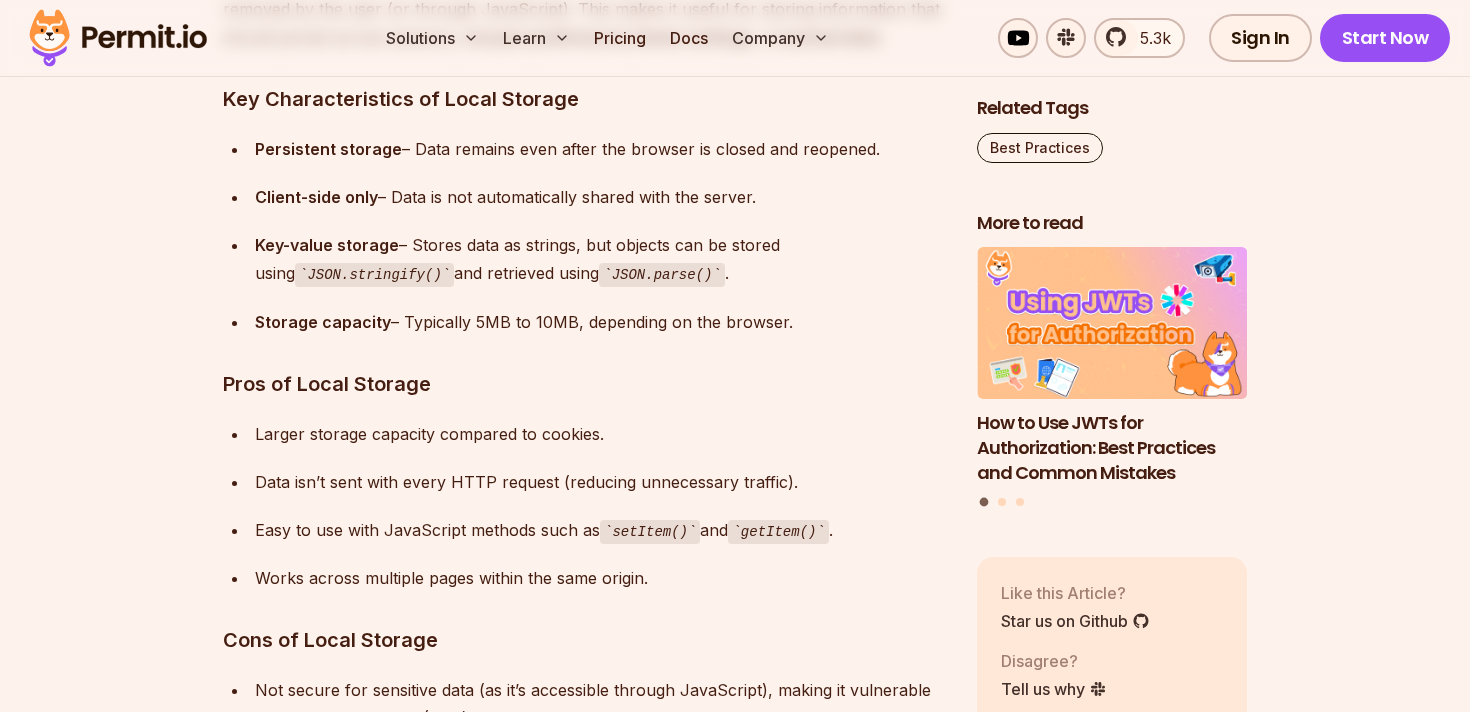 click on "Managing and storing data in the browser efficiently is a crucial aspect of building web applications in terms of performance, user experience, and security. Web developers often rely on  client-side storage  solutions like  cookies  and  local storage  to save user preferences, authentication tokens, and other essential data. But what exactly is  the difference between cookies and local storage ? When should you use one over the other? And how do security concerns impact your choice? Both cookies and local storage allow websites to store information on a user’s browser, but  they serve different purposes and come with unique benefits and drawbacks . Understanding these differences can help you make informed decisions about which storage mechanism to use in various scenarios. In this article, we’ll break down: What cookies and local storage are How they work Their pros and cons A direct comparison between them Best practices for using each securely You can watch our video version of this article here: The" at bounding box center [584, 3580] 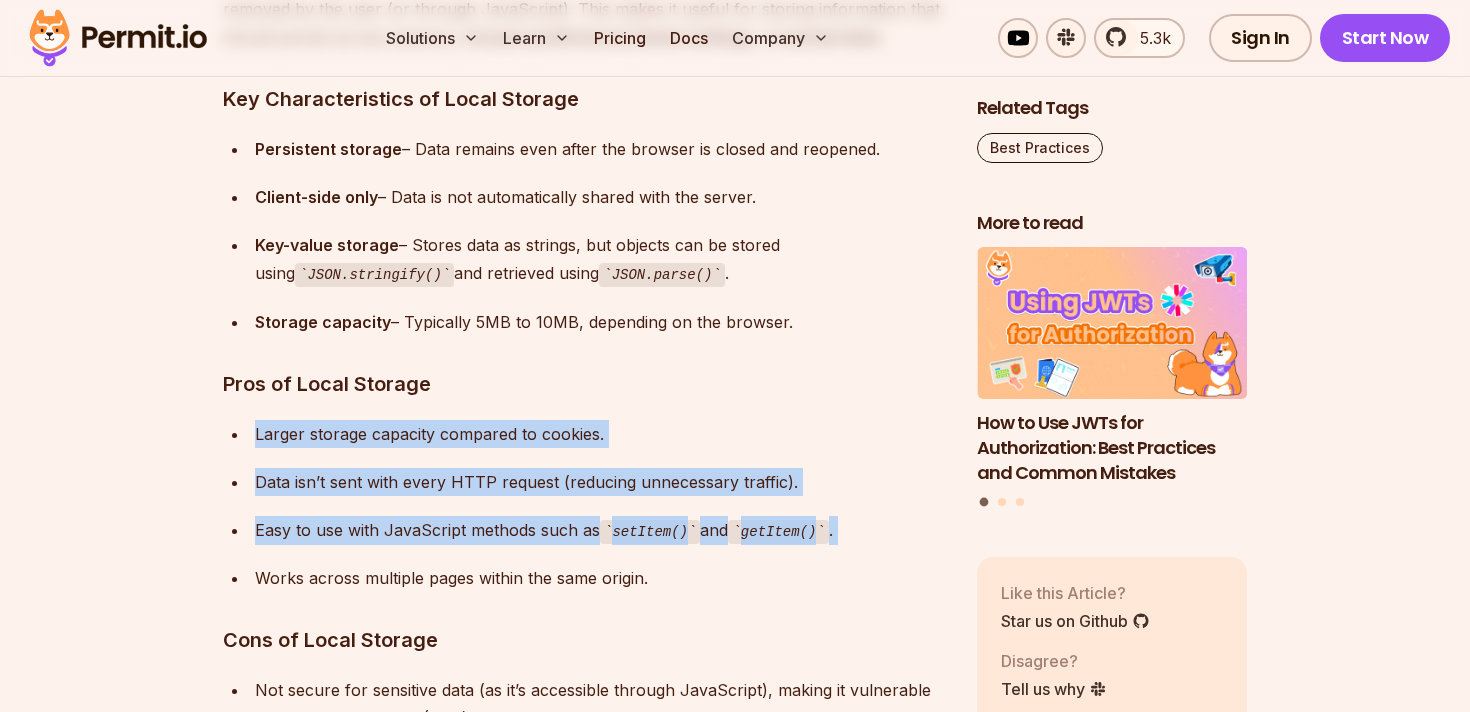 drag, startPoint x: 579, startPoint y: 393, endPoint x: 631, endPoint y: 557, distance: 172.04651 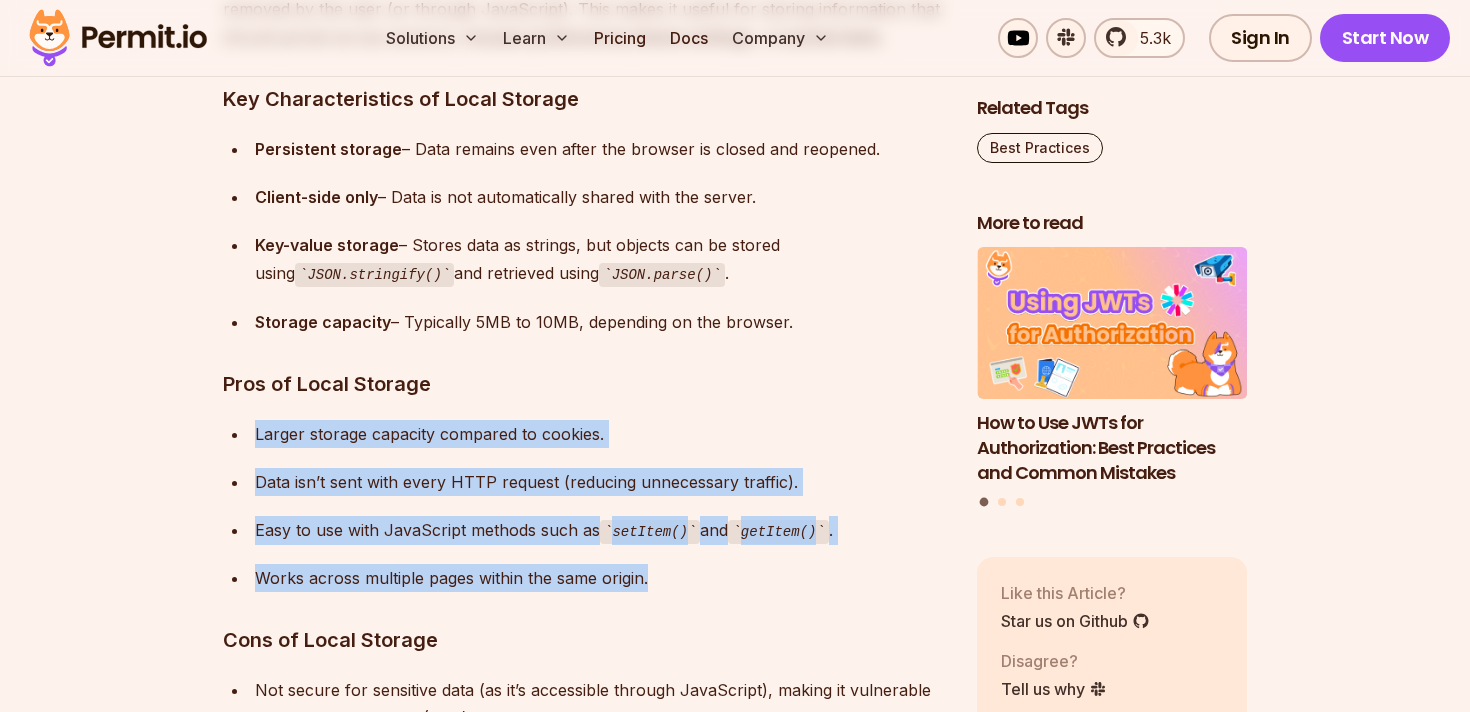 drag, startPoint x: 662, startPoint y: 571, endPoint x: 676, endPoint y: 389, distance: 182.53767 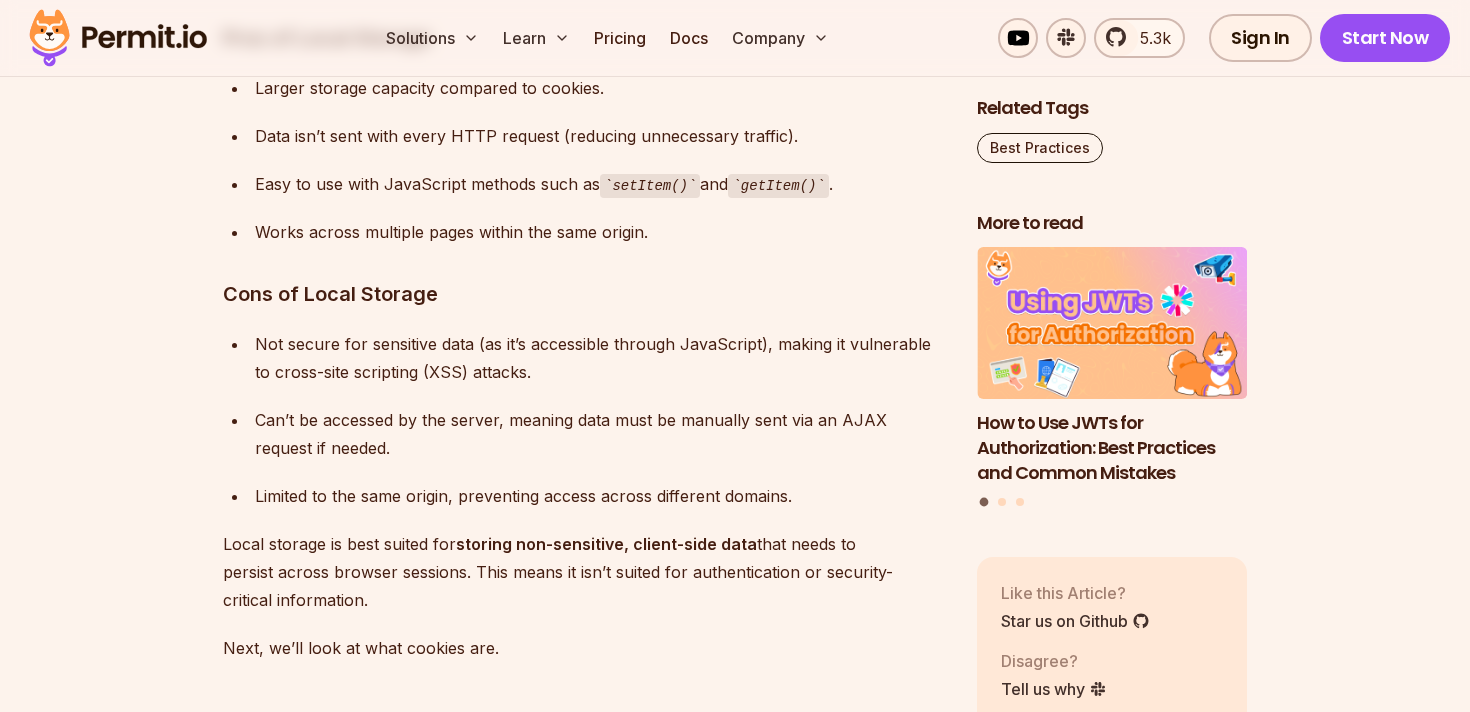 scroll, scrollTop: 3657, scrollLeft: 0, axis: vertical 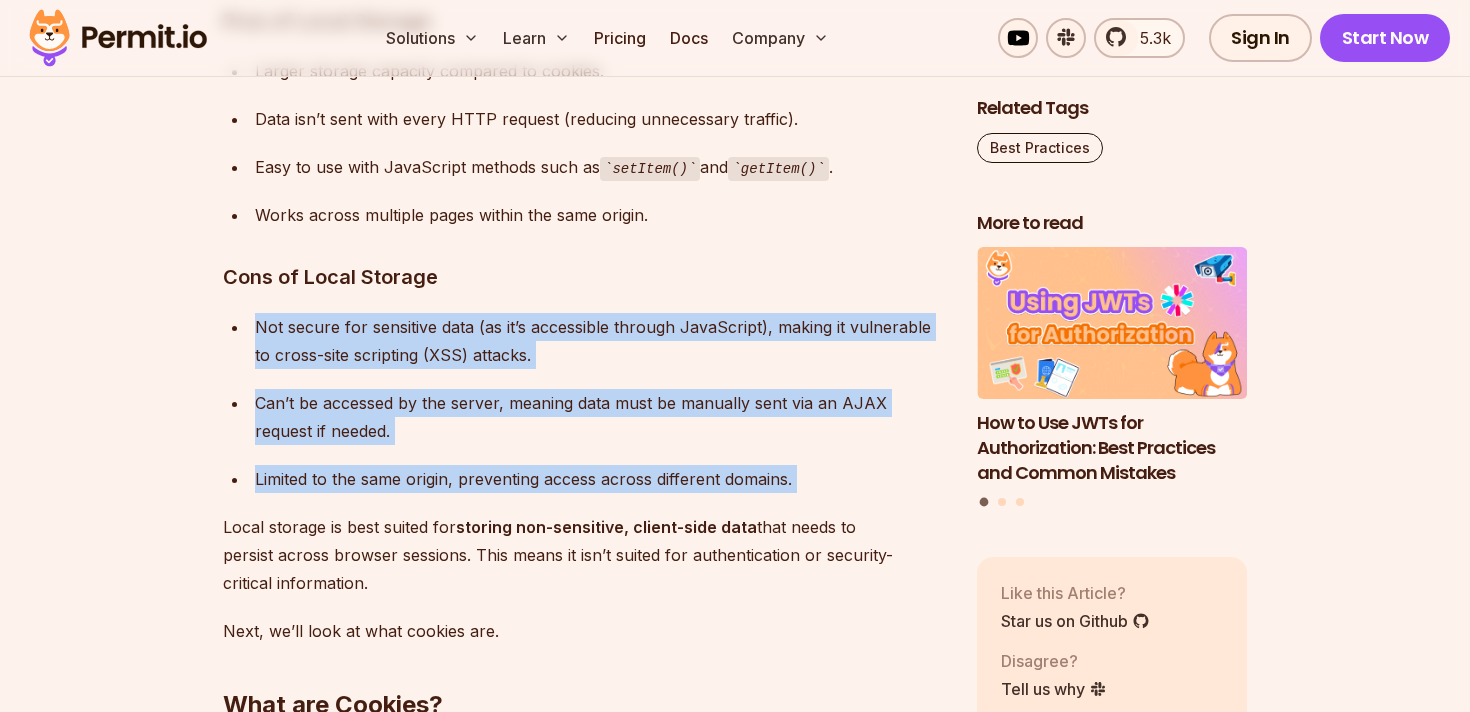 drag, startPoint x: 683, startPoint y: 294, endPoint x: 870, endPoint y: 494, distance: 273.8047 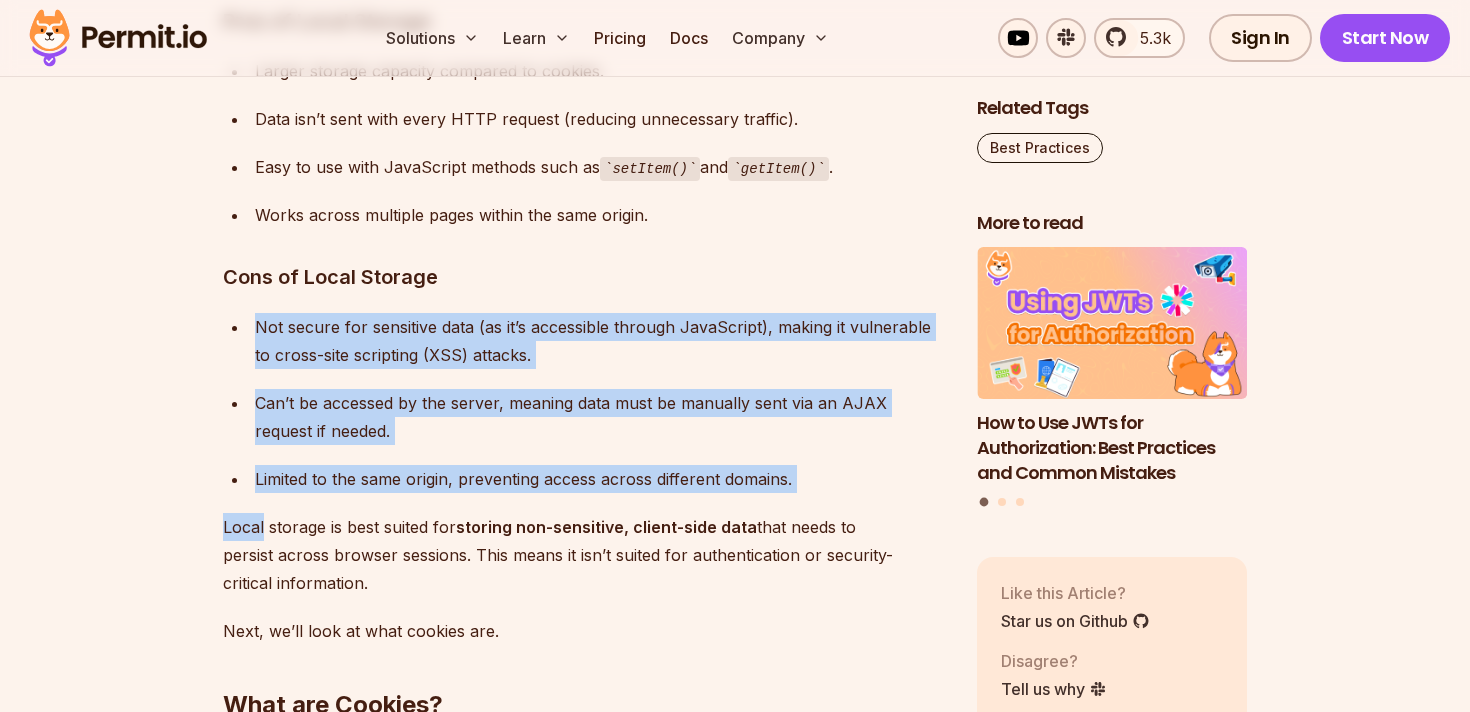 drag, startPoint x: 869, startPoint y: 494, endPoint x: 821, endPoint y: 274, distance: 225.17549 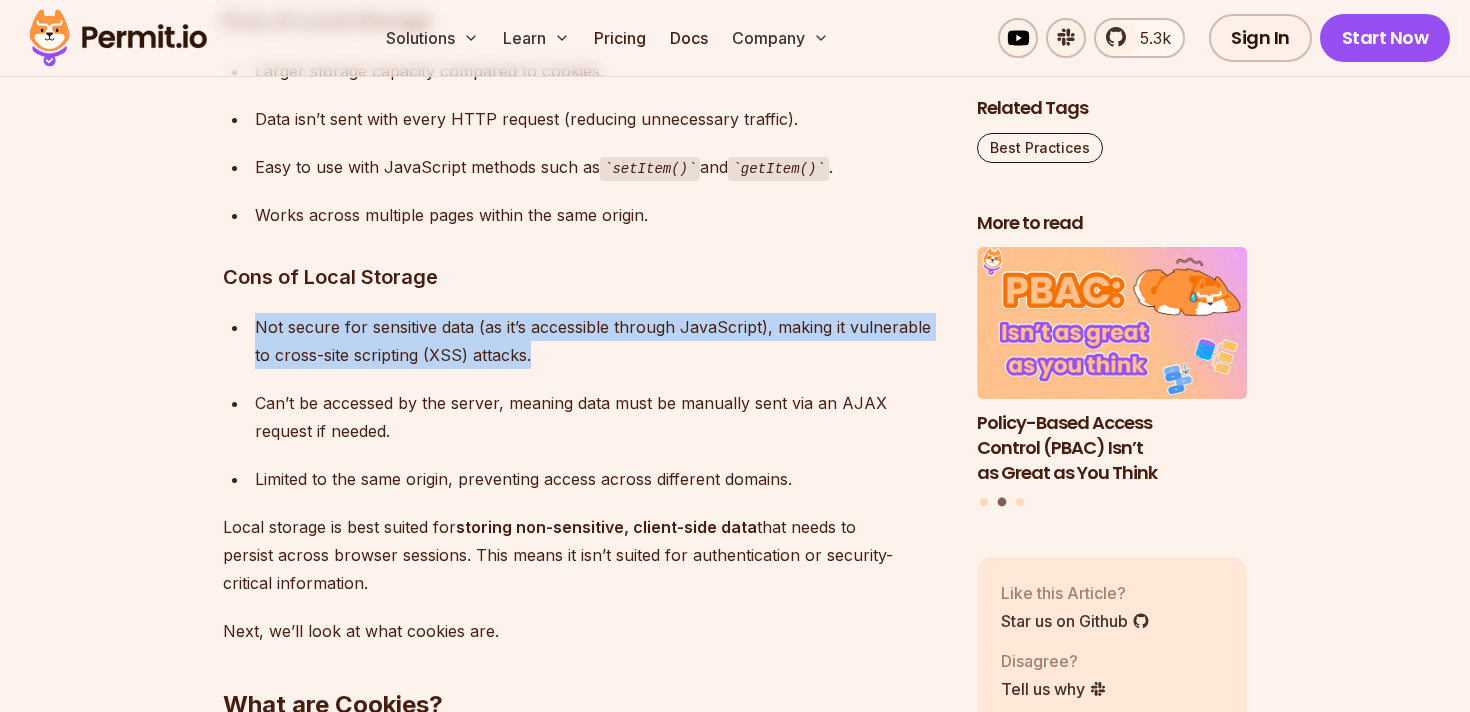 drag, startPoint x: 821, startPoint y: 274, endPoint x: 829, endPoint y: 351, distance: 77.41447 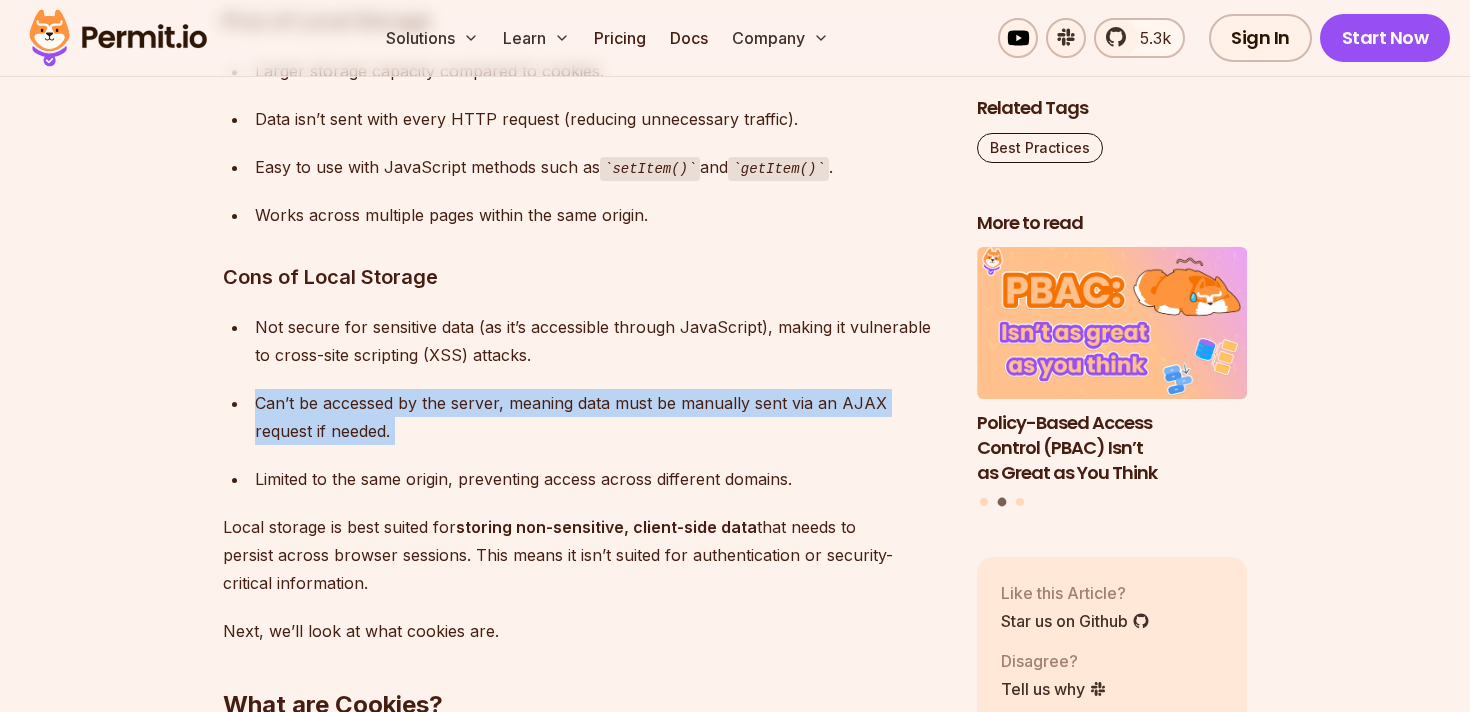 drag, startPoint x: 829, startPoint y: 351, endPoint x: 815, endPoint y: 431, distance: 81.21576 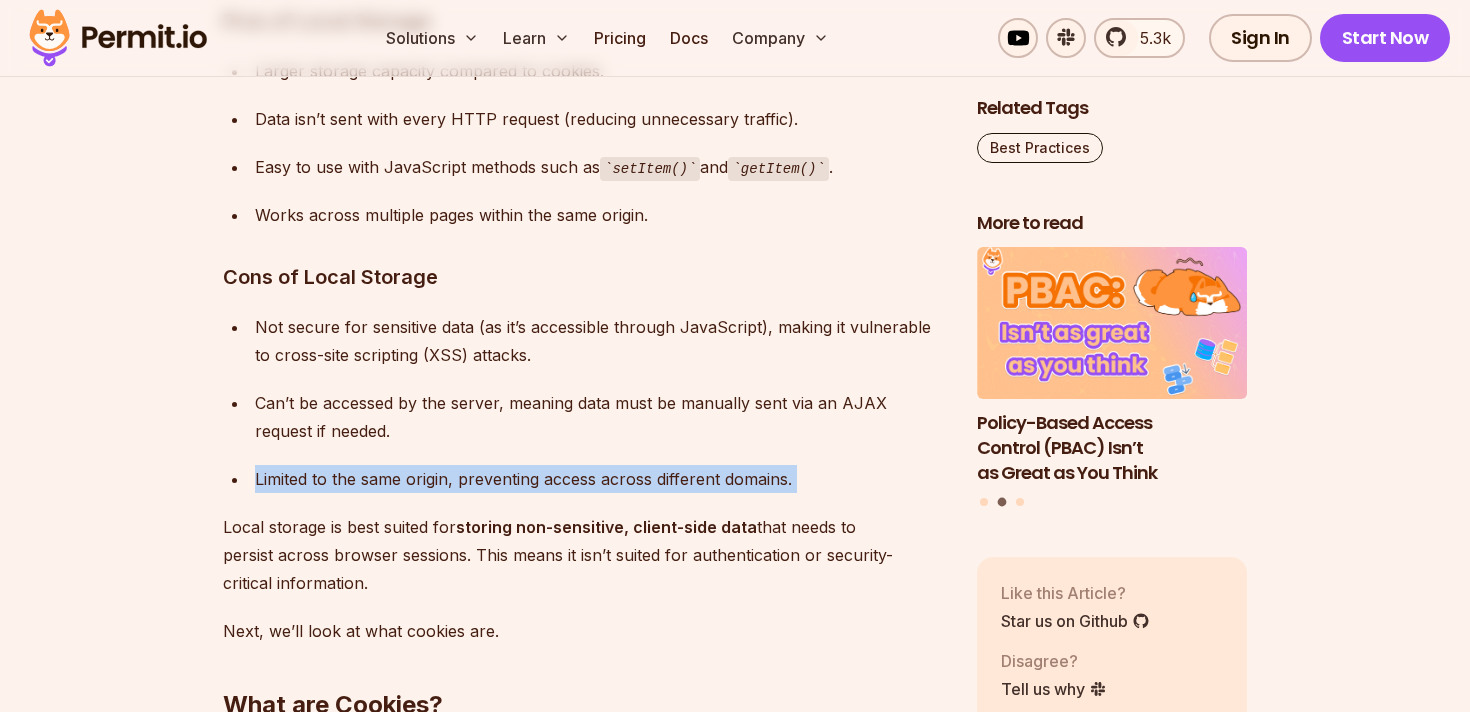 drag, startPoint x: 815, startPoint y: 431, endPoint x: 815, endPoint y: 475, distance: 44 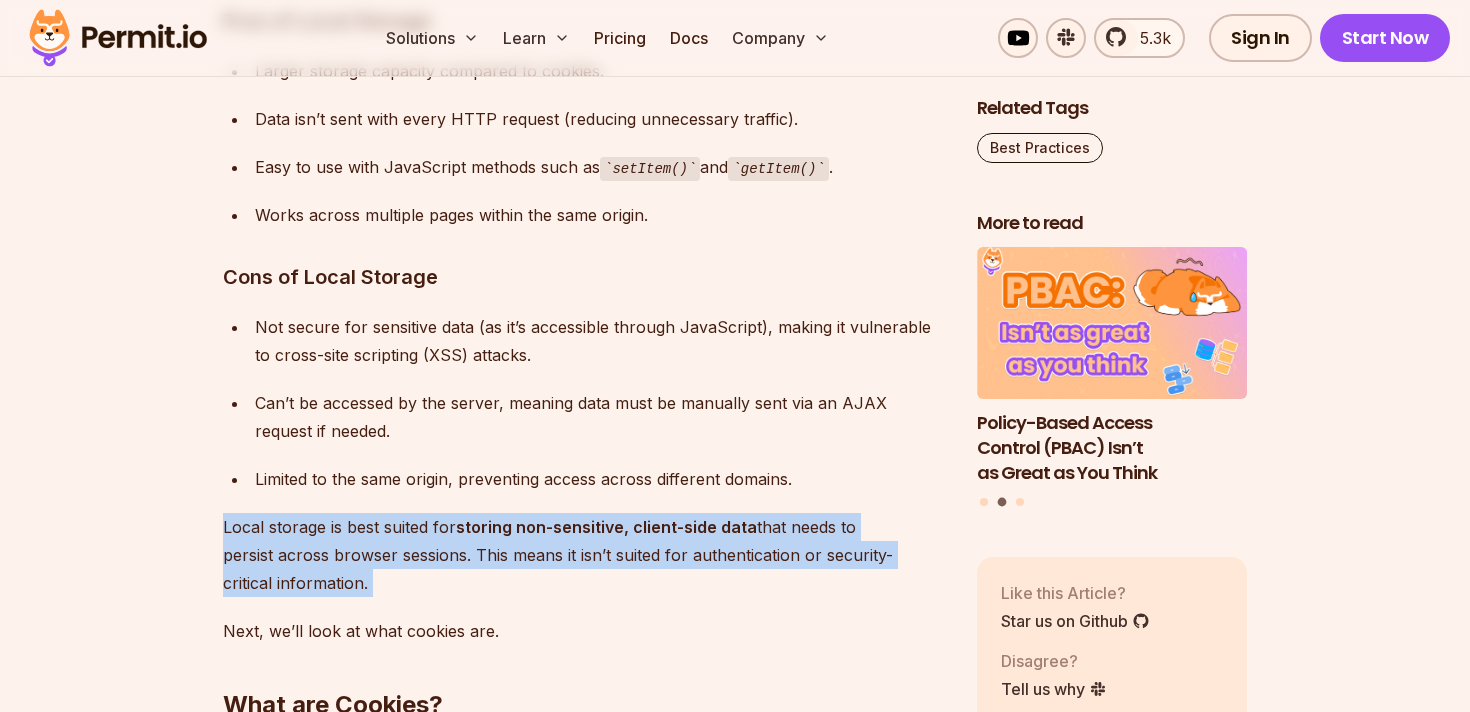 drag, startPoint x: 815, startPoint y: 475, endPoint x: 828, endPoint y: 575, distance: 100.84146 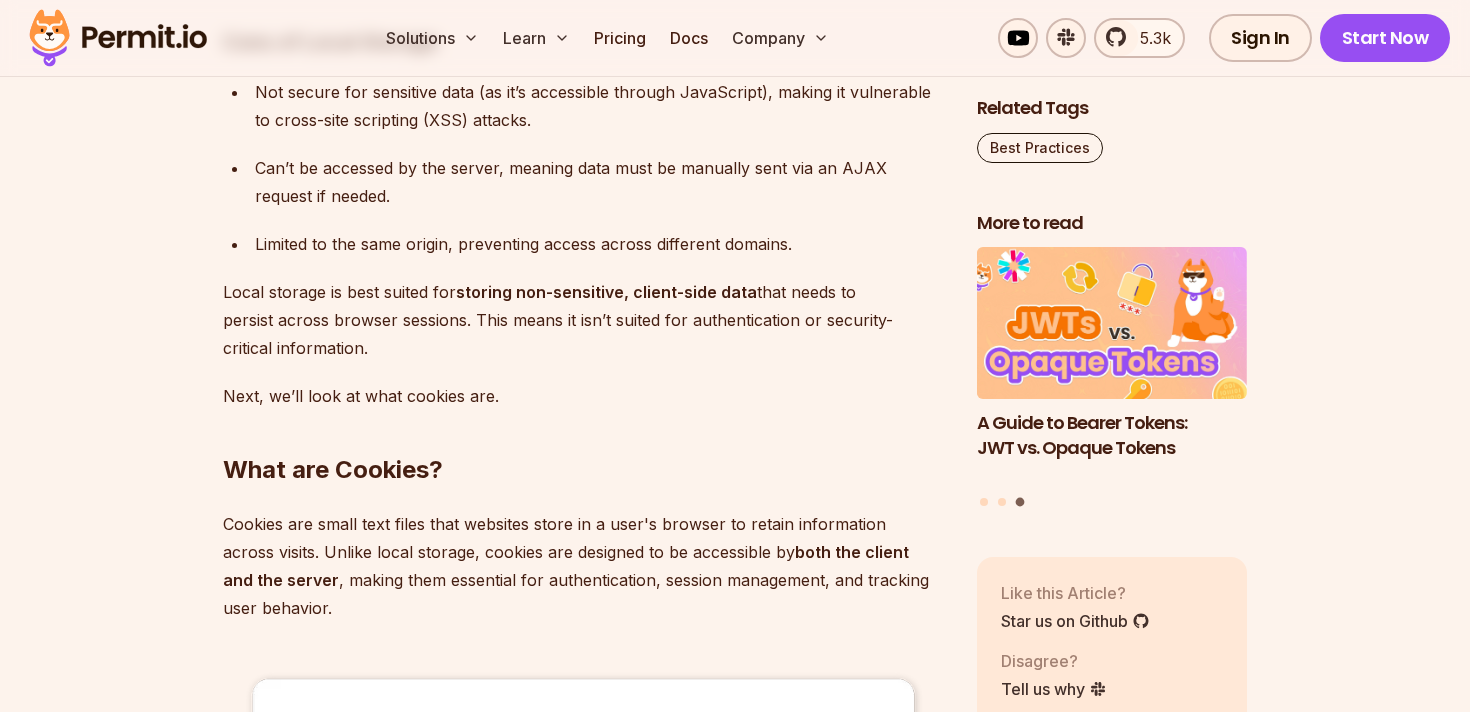 scroll, scrollTop: 3907, scrollLeft: 0, axis: vertical 